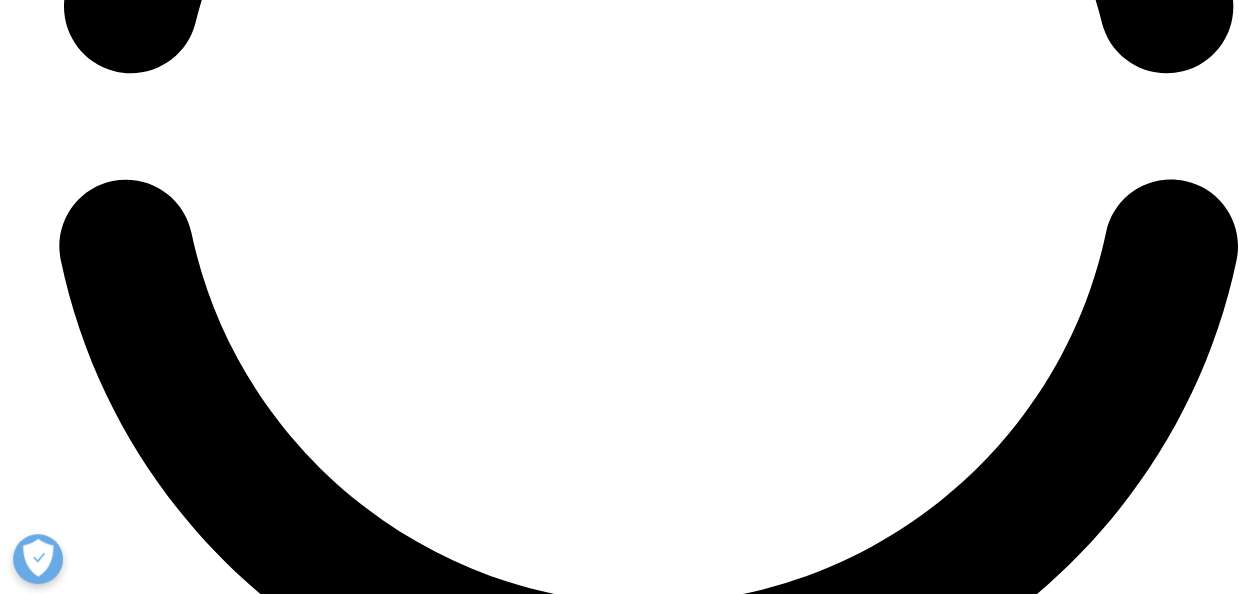scroll, scrollTop: 4733, scrollLeft: 0, axis: vertical 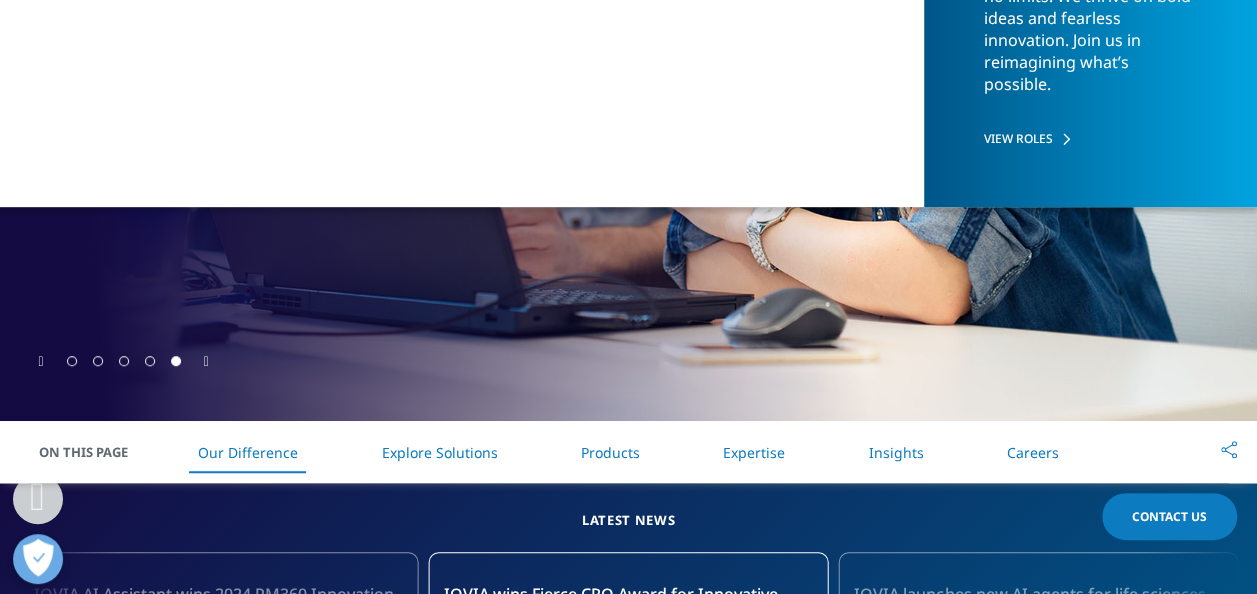 click on "Insights" at bounding box center [895, 452] 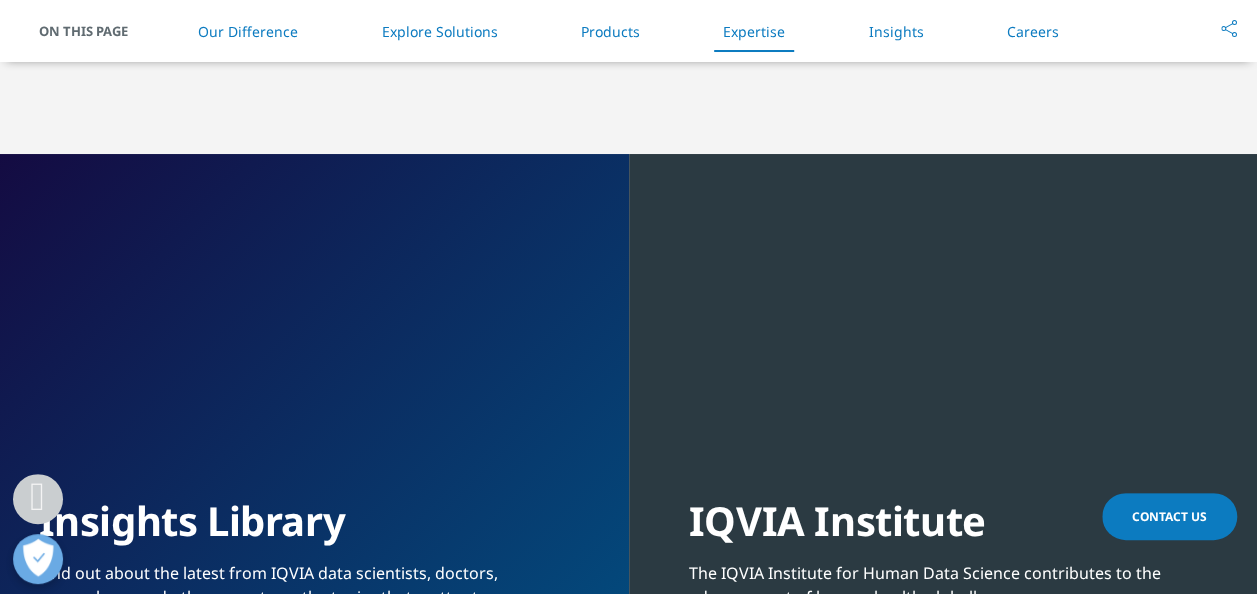 scroll, scrollTop: 4366, scrollLeft: 0, axis: vertical 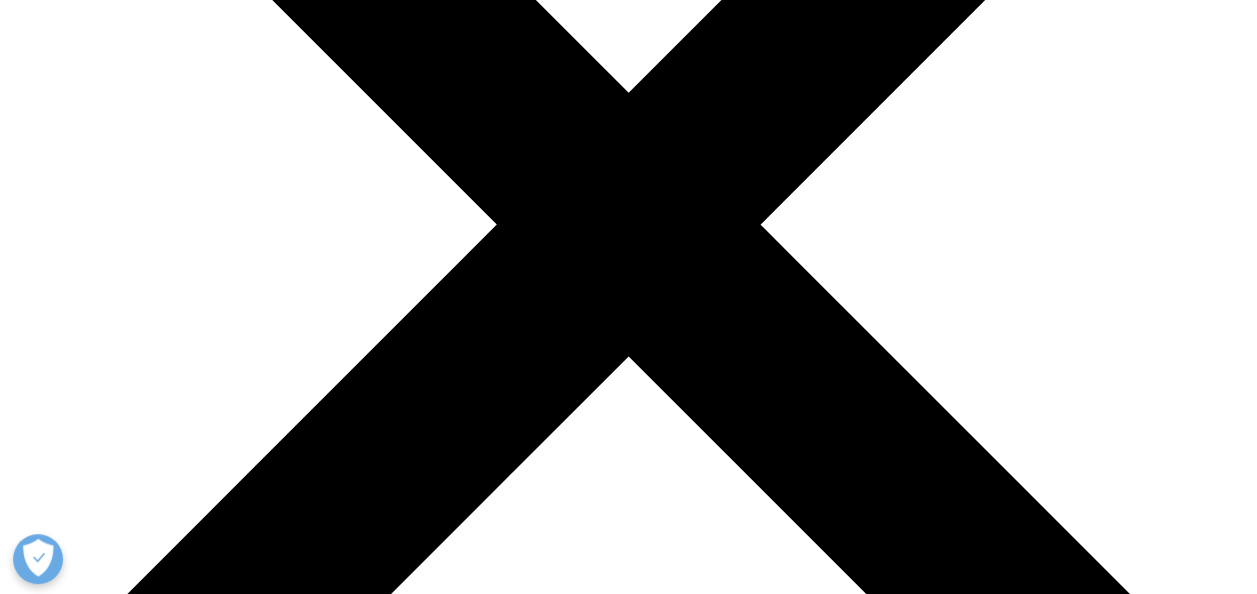 click at bounding box center (96, 21996) 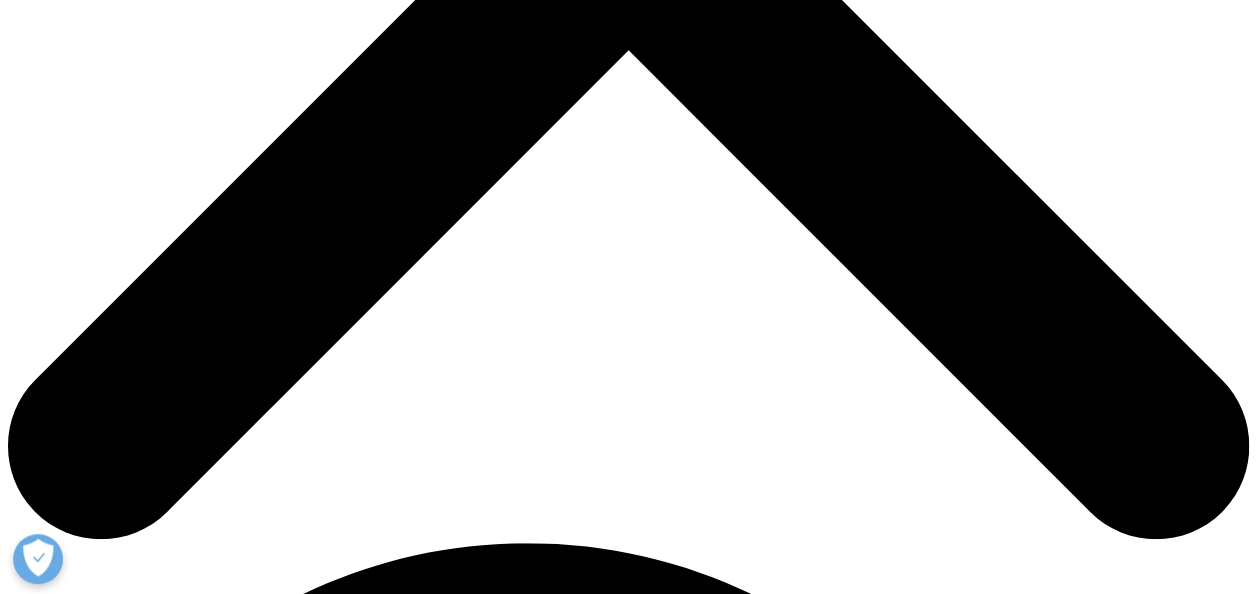 scroll, scrollTop: 742, scrollLeft: 0, axis: vertical 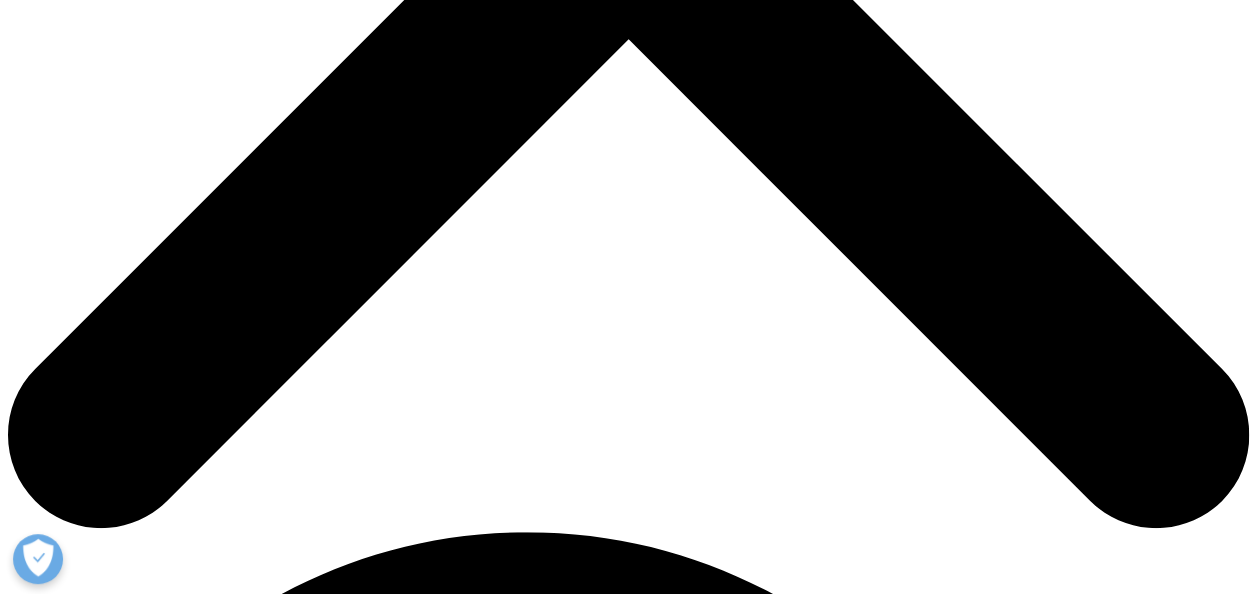 click at bounding box center [628, 99593] 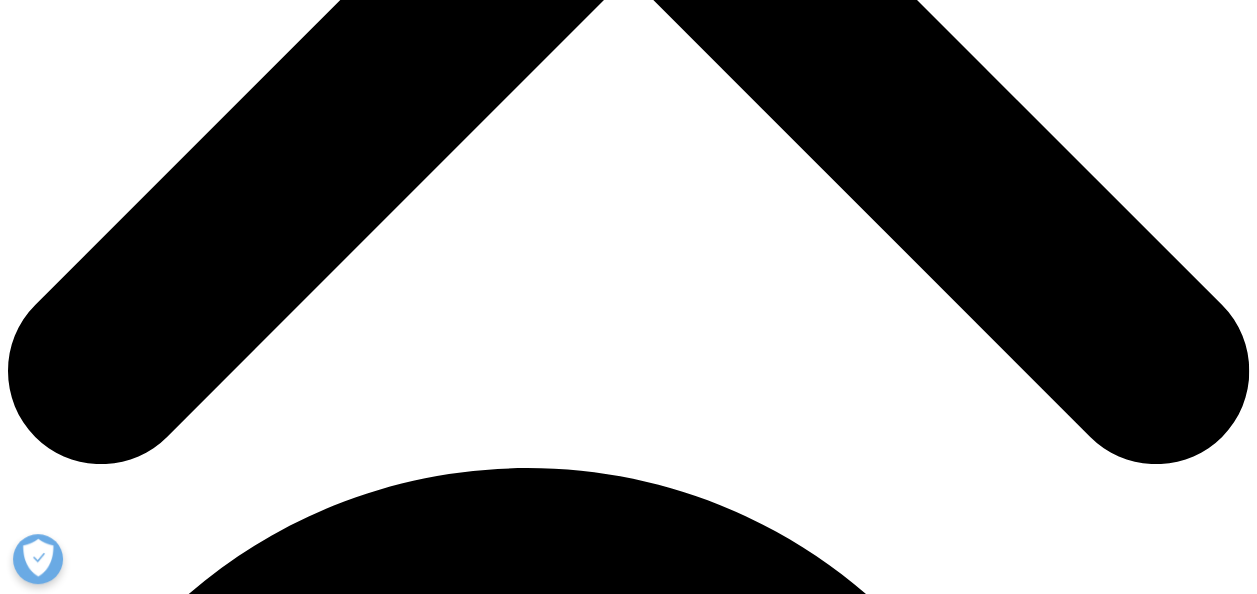 scroll, scrollTop: 812, scrollLeft: 0, axis: vertical 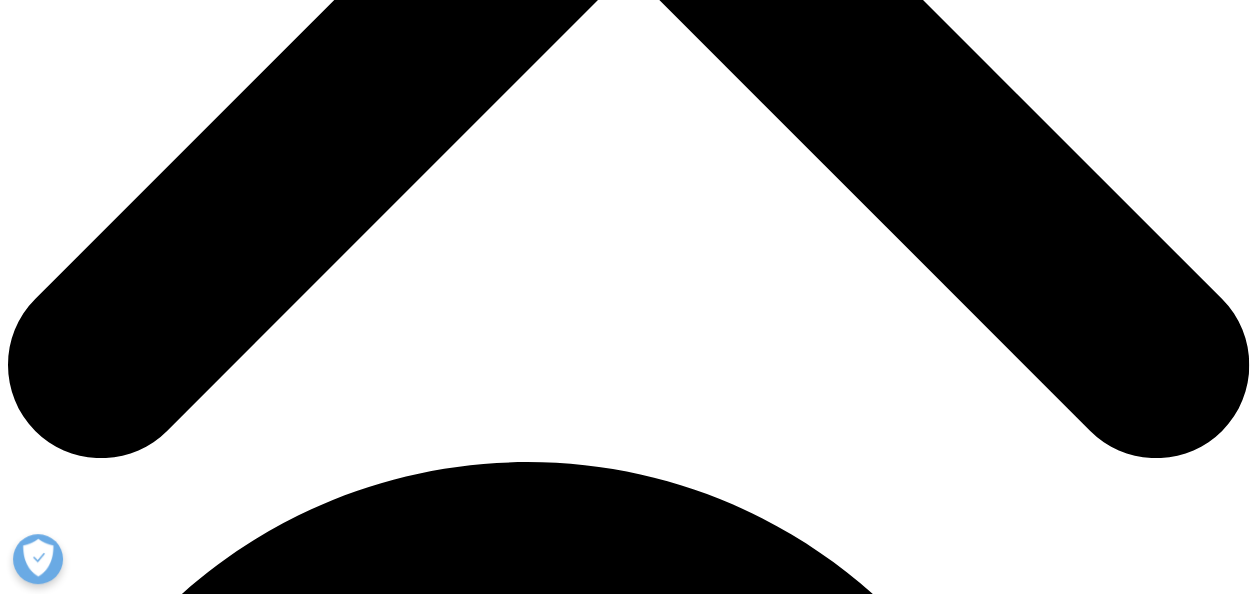 click on "of" at bounding box center [119, 100220] 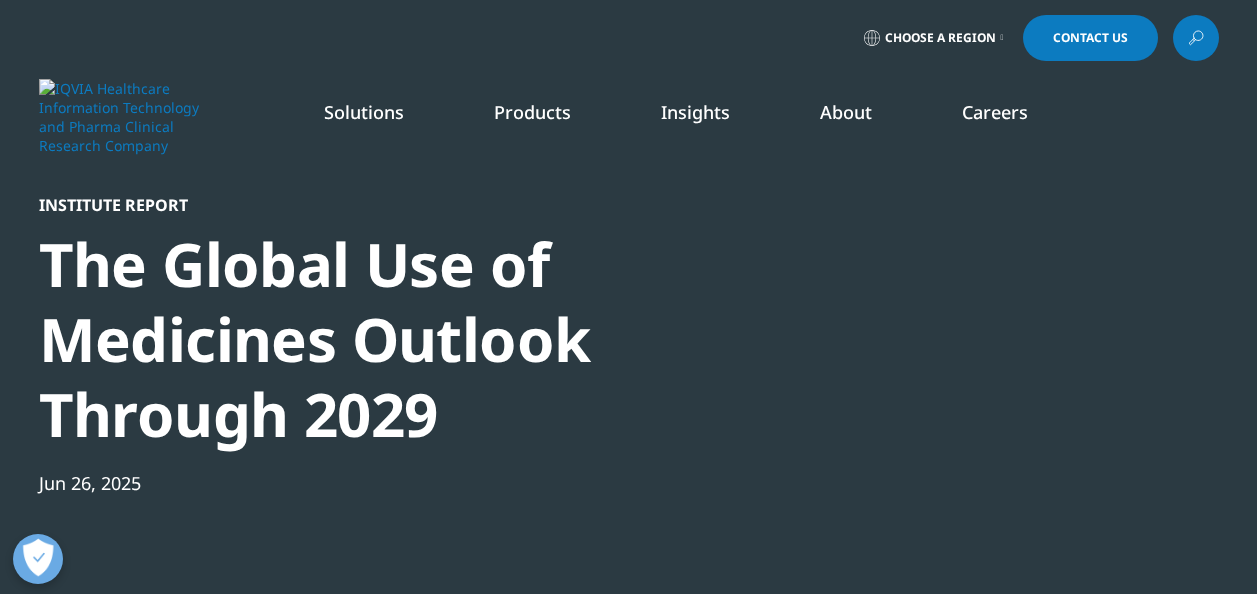 scroll, scrollTop: 0, scrollLeft: 0, axis: both 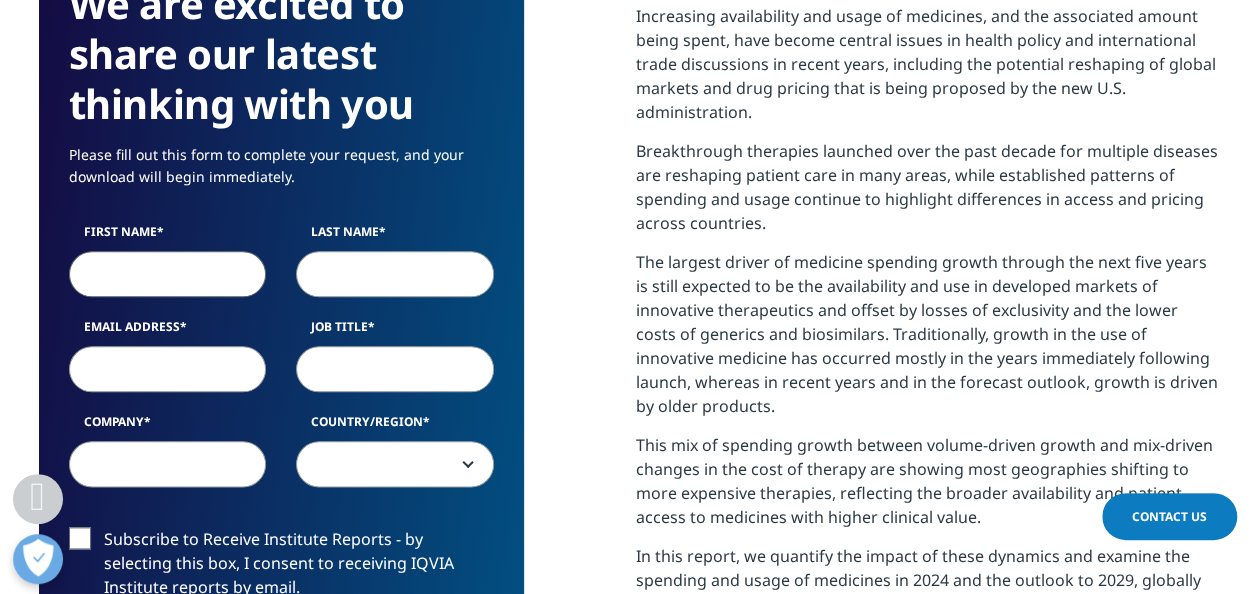 click on "First Name" at bounding box center [168, 274] 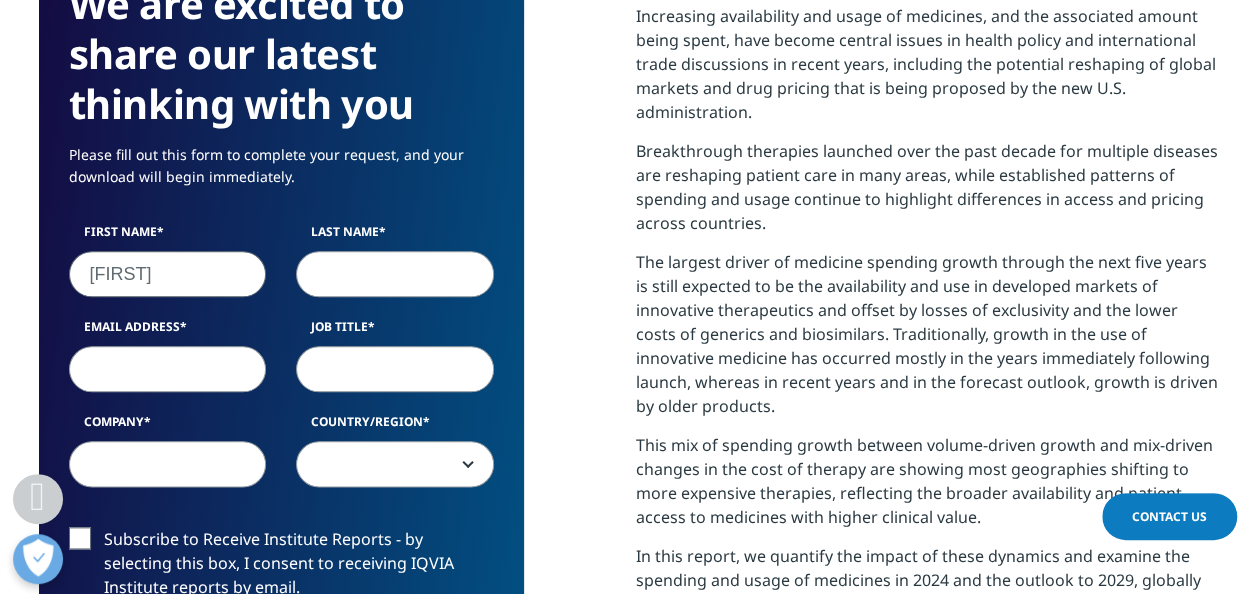 type on "ji" 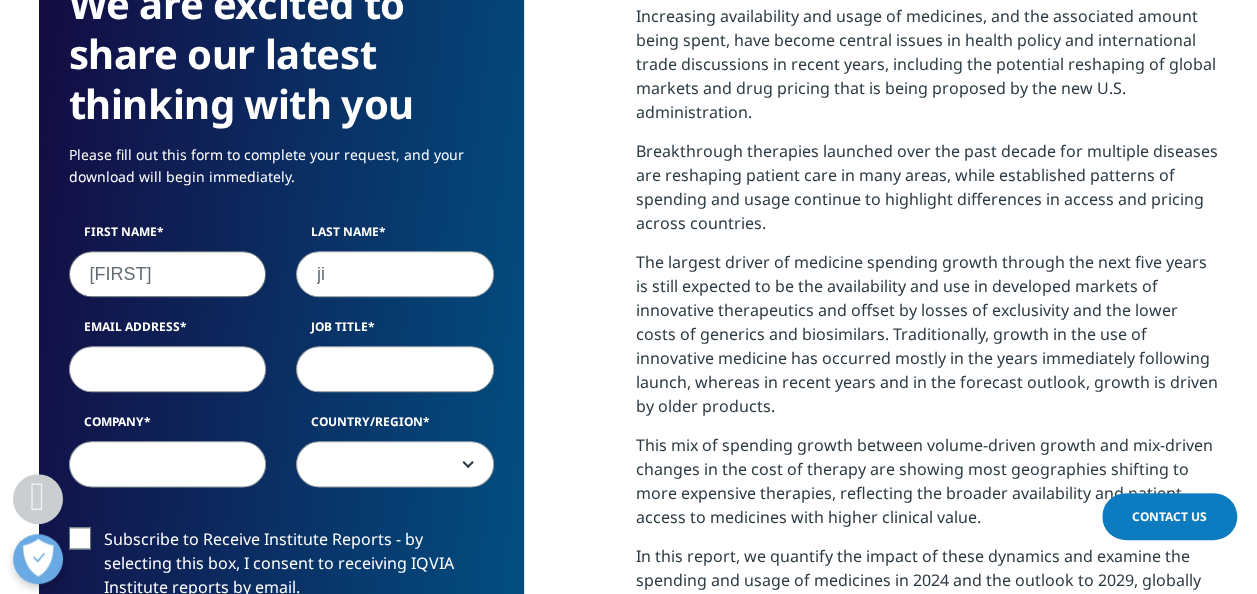 type on "grace.ji@iqvia.com" 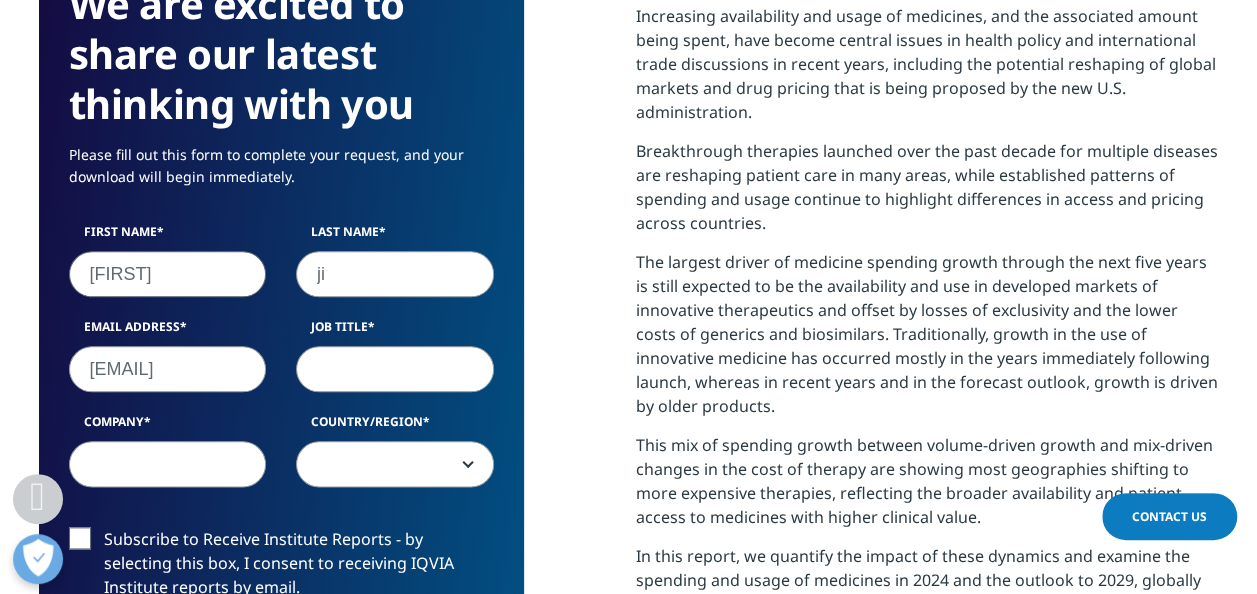 type on "gmt+8" 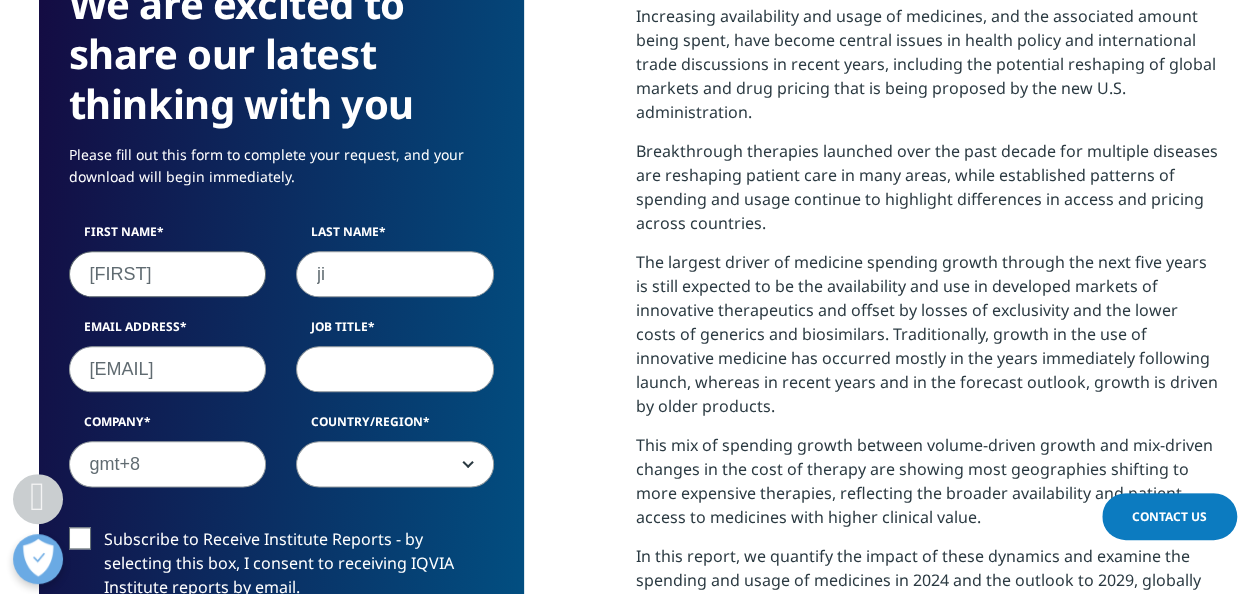 select on "China" 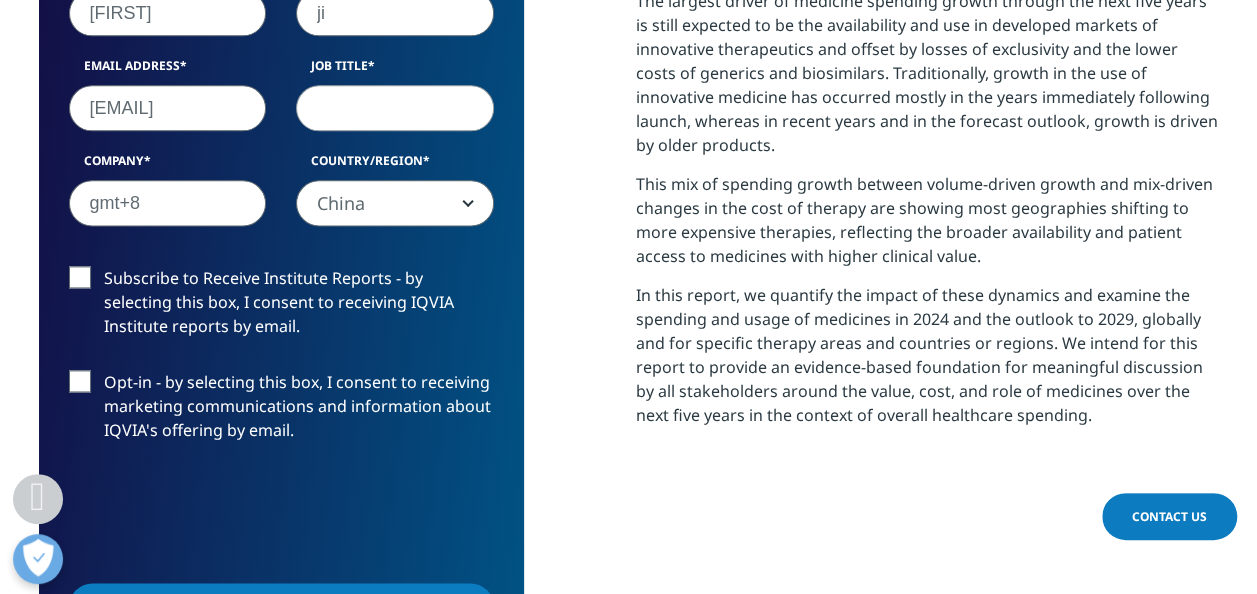 scroll, scrollTop: 1260, scrollLeft: 0, axis: vertical 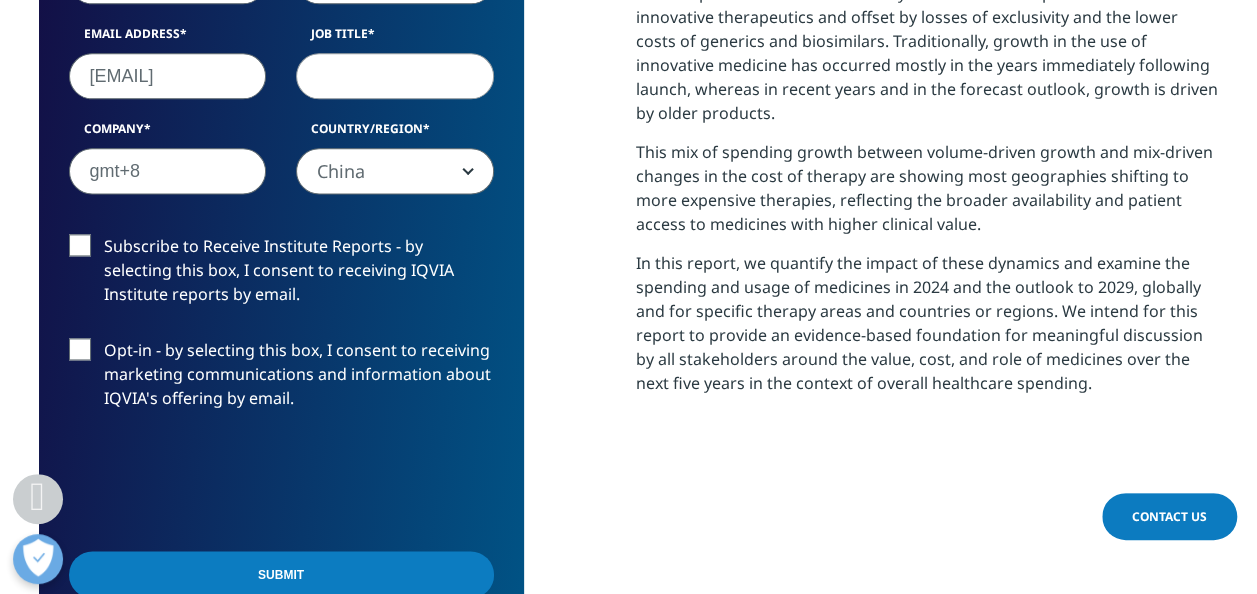 click on "Opt-in - by selecting this box, I consent to receiving marketing communications and information about IQVIA's offering by email." at bounding box center [281, 379] 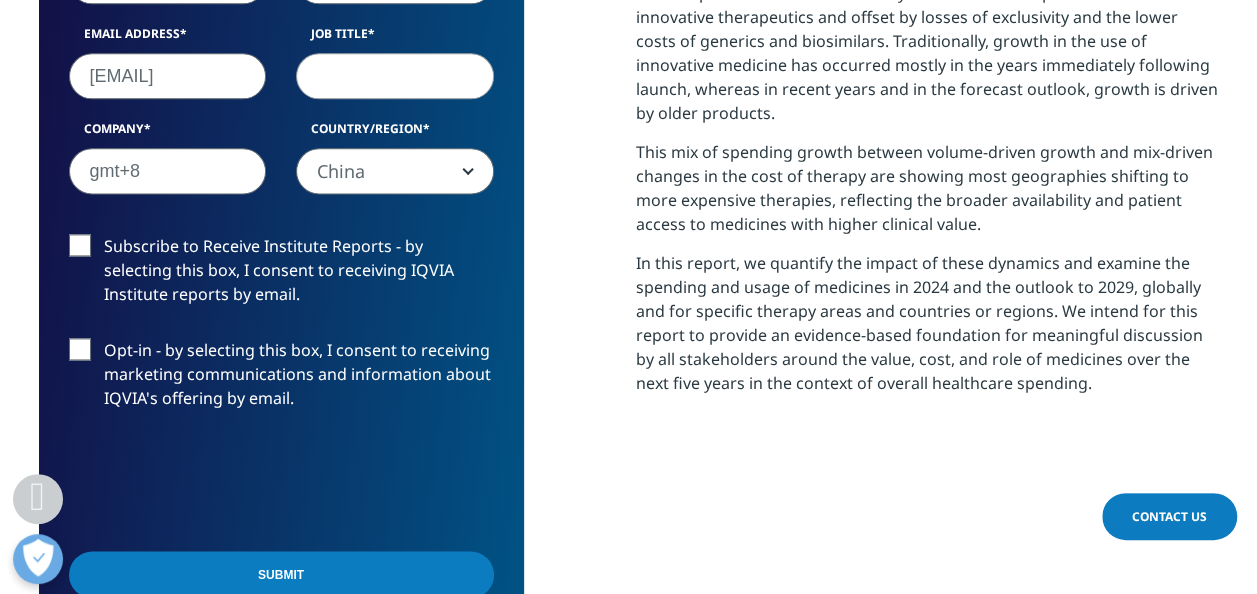 click on "Opt-in - by selecting this box, I consent to receiving marketing communications and information about IQVIA's offering by email." at bounding box center (104, 338) 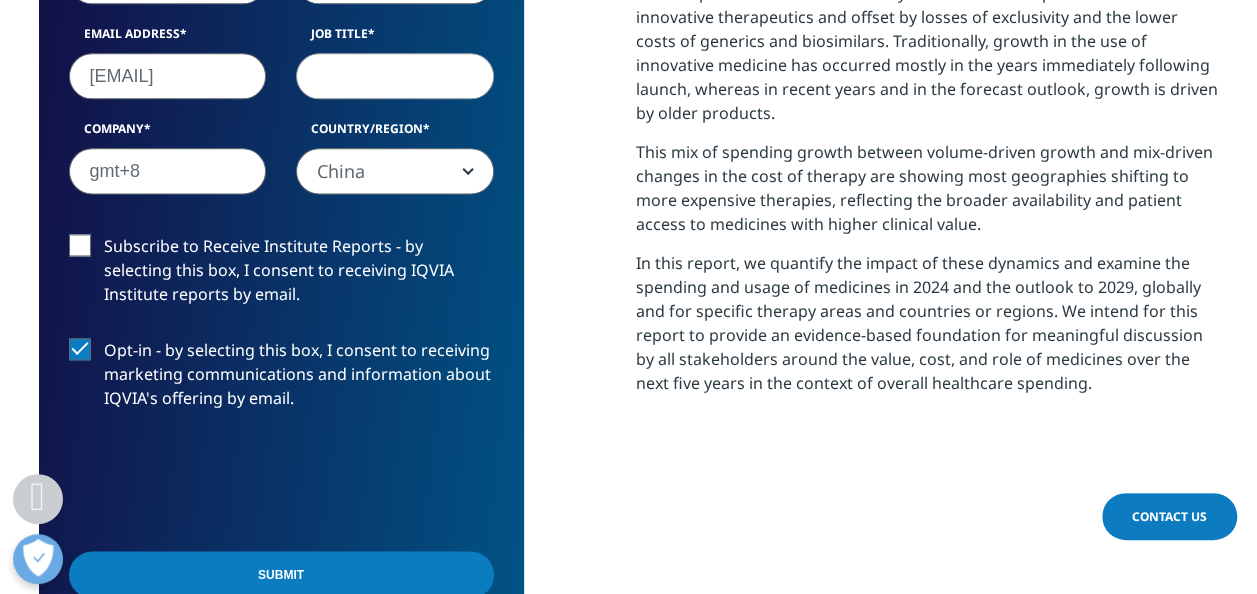 click on "Subscribe to Receive Institute Reports - by selecting this box, I consent to receiving IQVIA Institute reports by email." at bounding box center [281, 275] 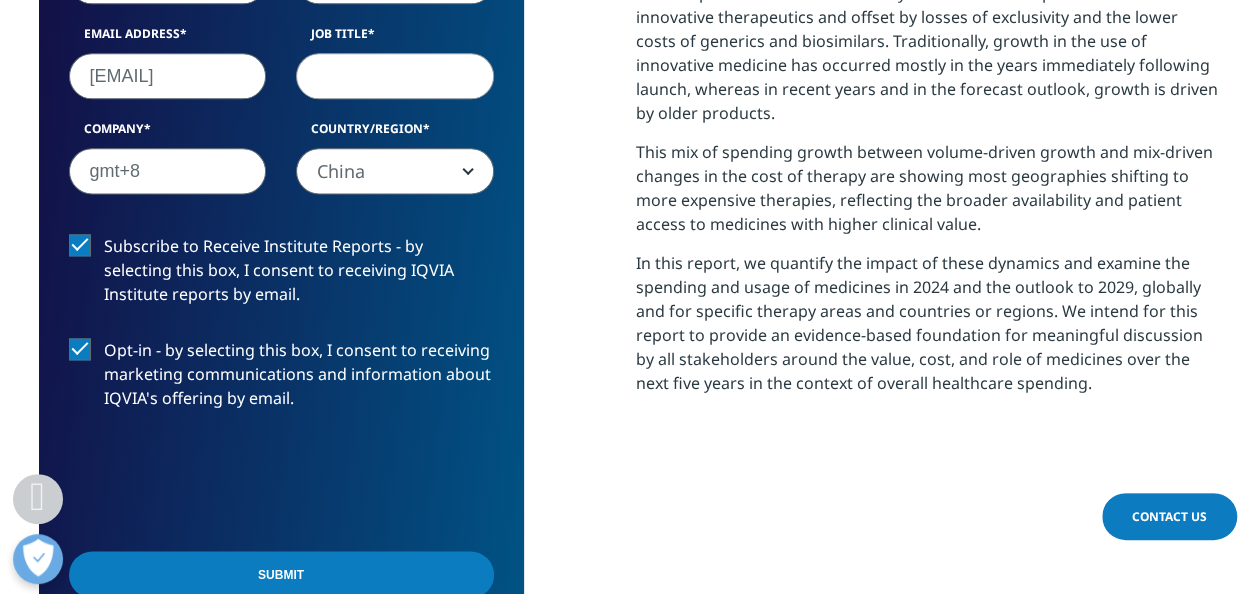 click on "Submit" at bounding box center [281, 574] 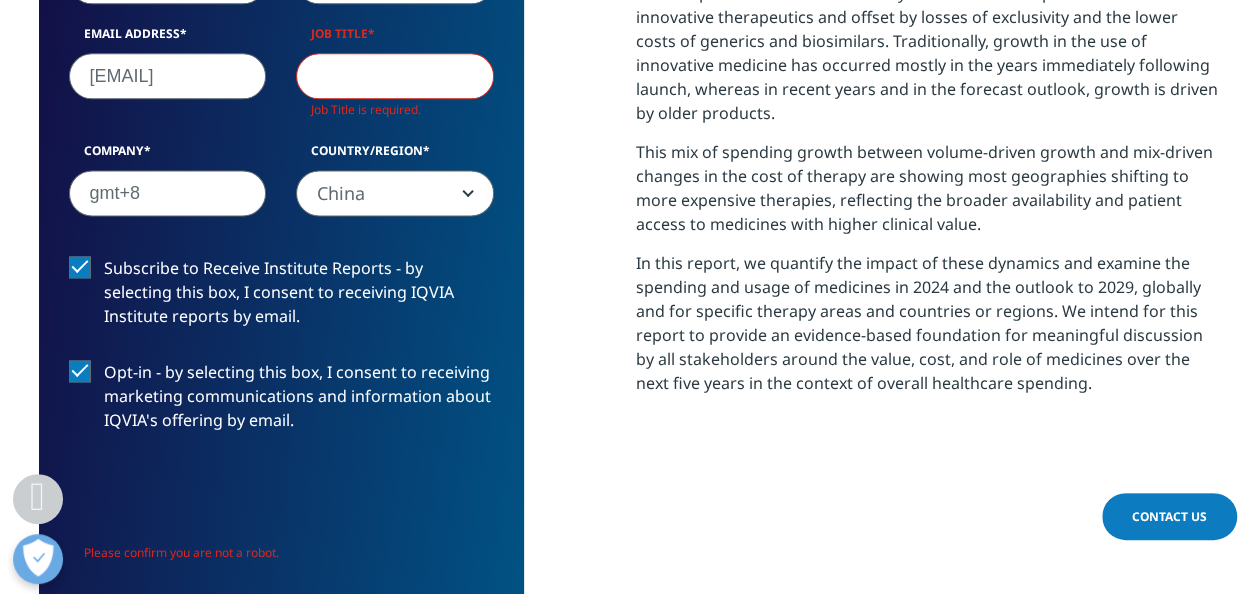 scroll, scrollTop: 10, scrollLeft: 10, axis: both 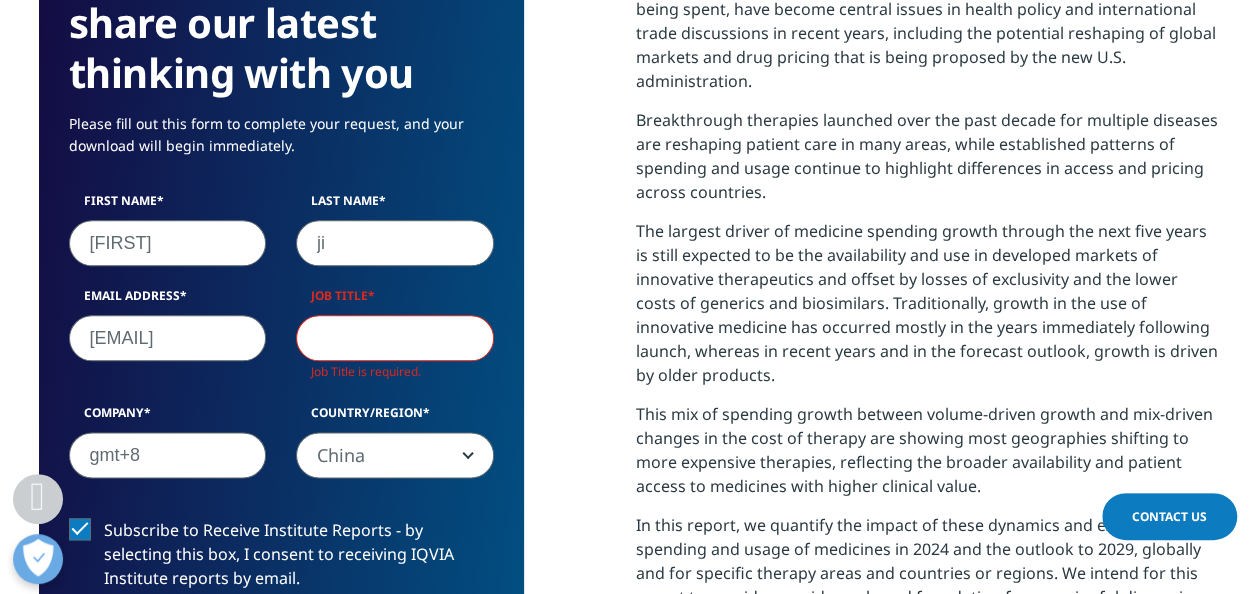 click on "Job Title" at bounding box center [395, 338] 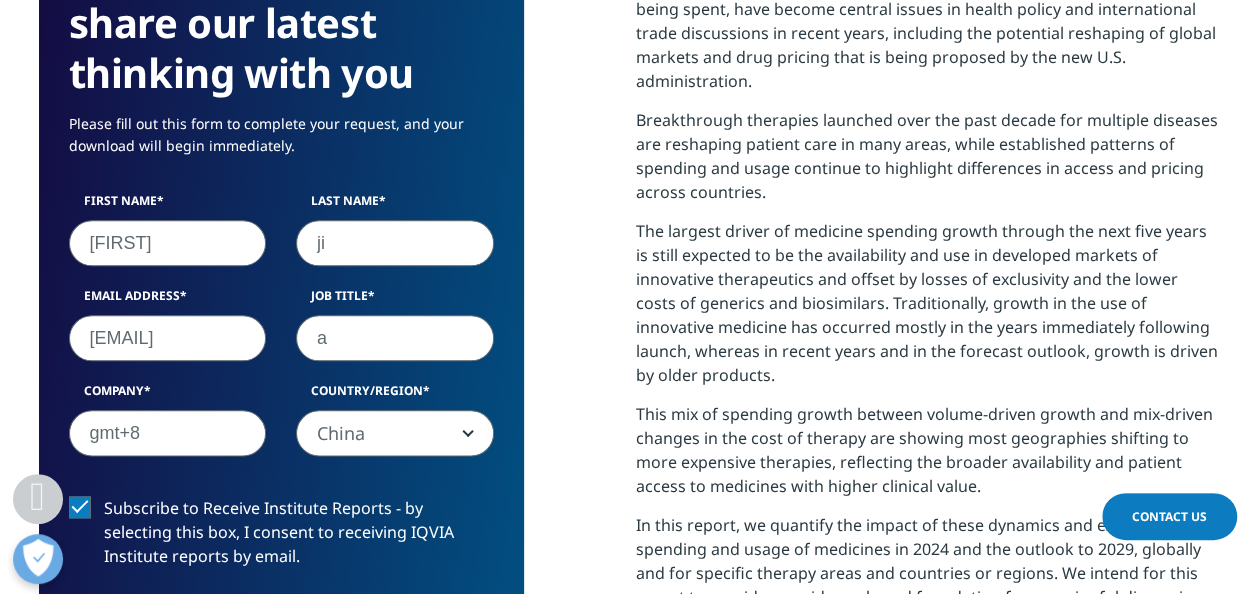 scroll, scrollTop: 1126, scrollLeft: 484, axis: both 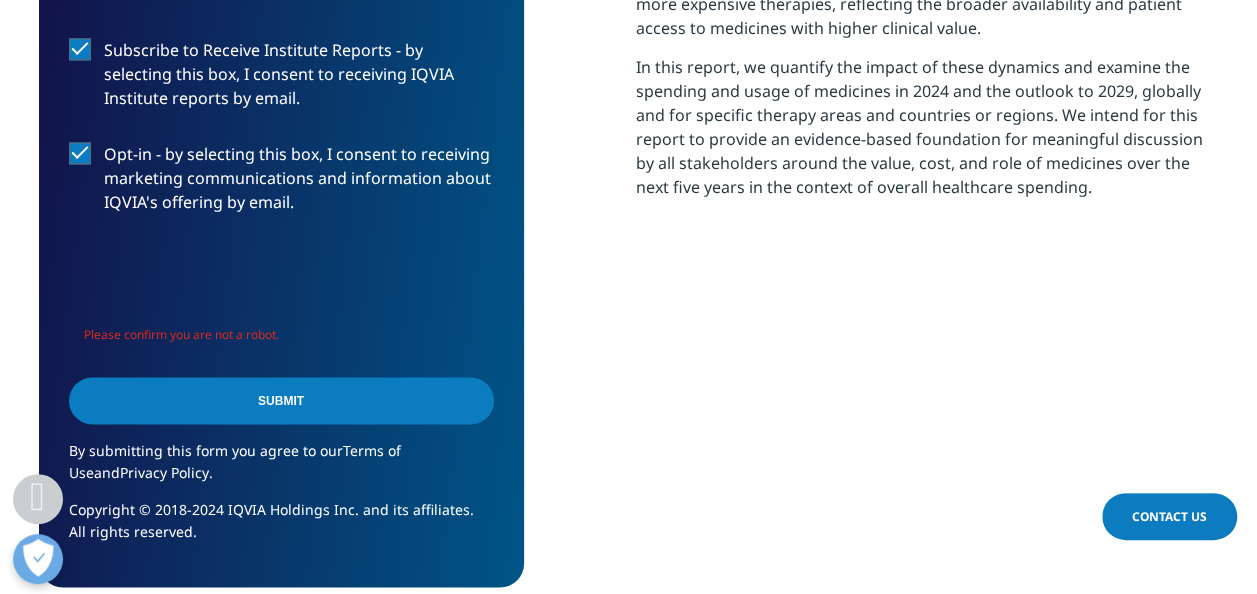 type on "ad" 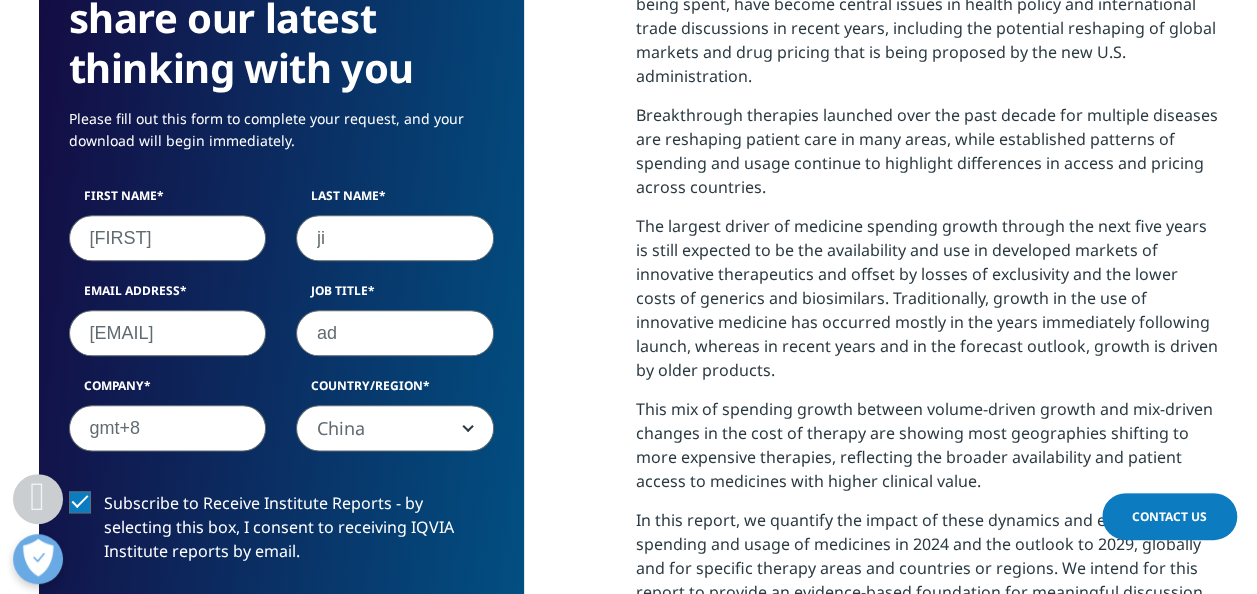 scroll, scrollTop: 915, scrollLeft: 0, axis: vertical 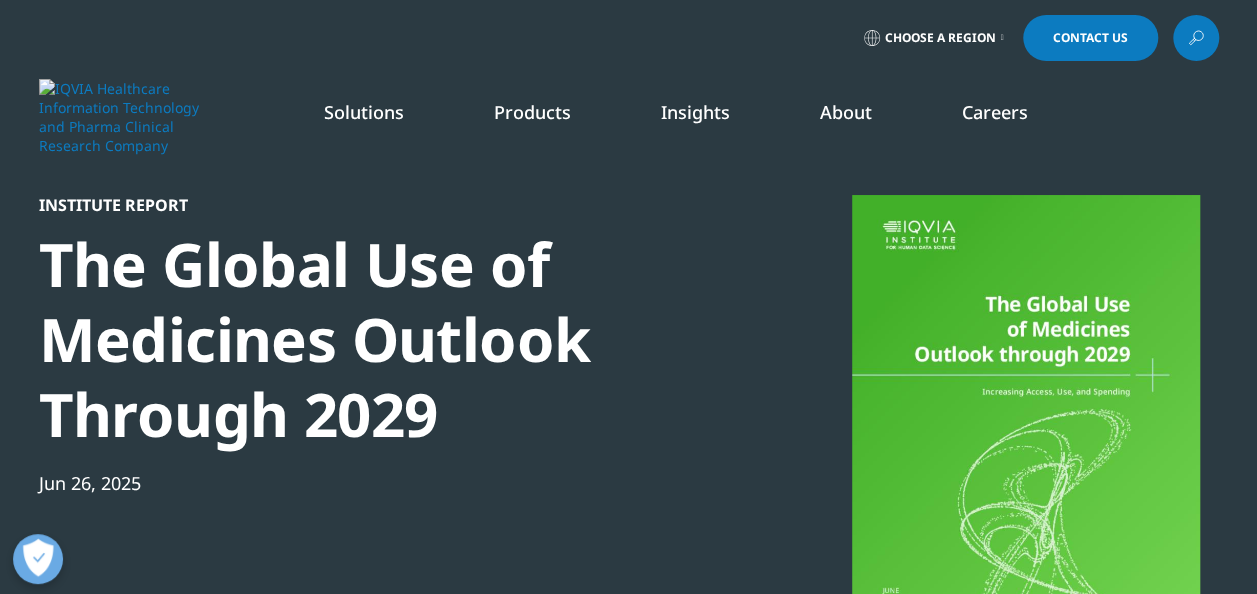 click on "Choose a Region
Contact Us" at bounding box center [629, 38] 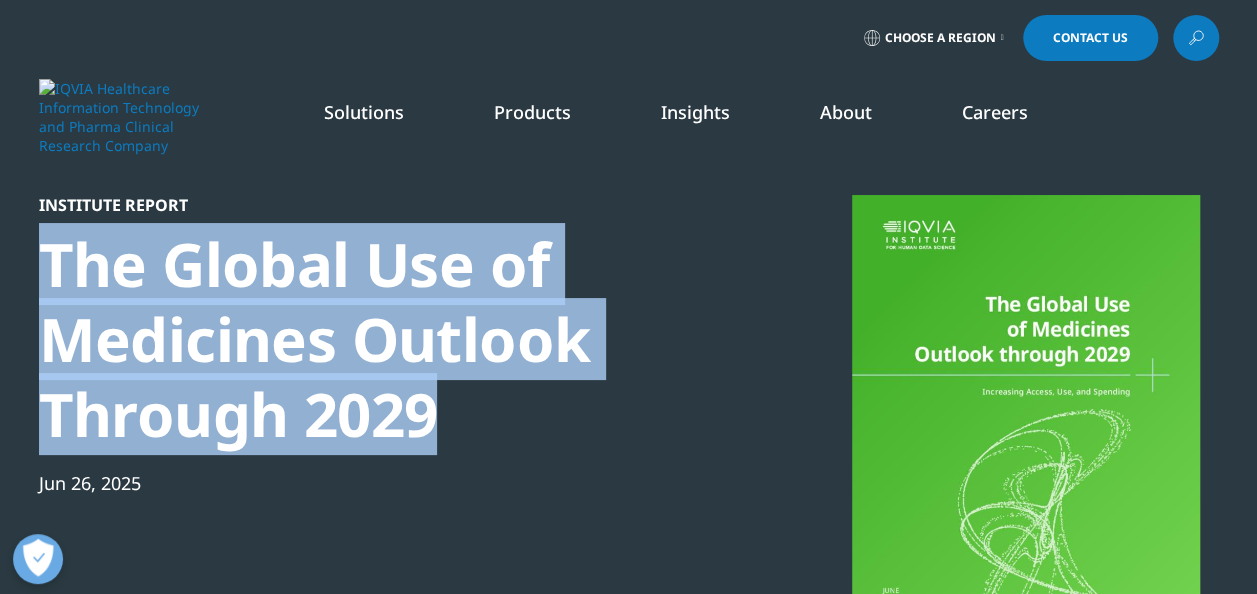 drag, startPoint x: 443, startPoint y: 424, endPoint x: 49, endPoint y: 232, distance: 438.29214 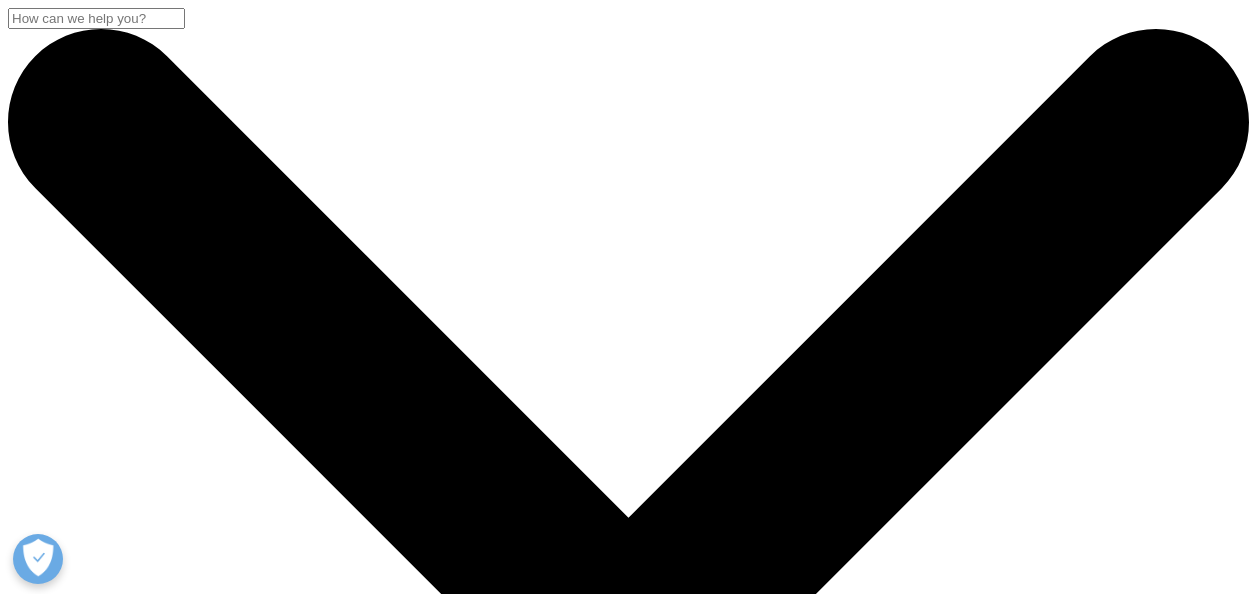 scroll, scrollTop: 0, scrollLeft: 0, axis: both 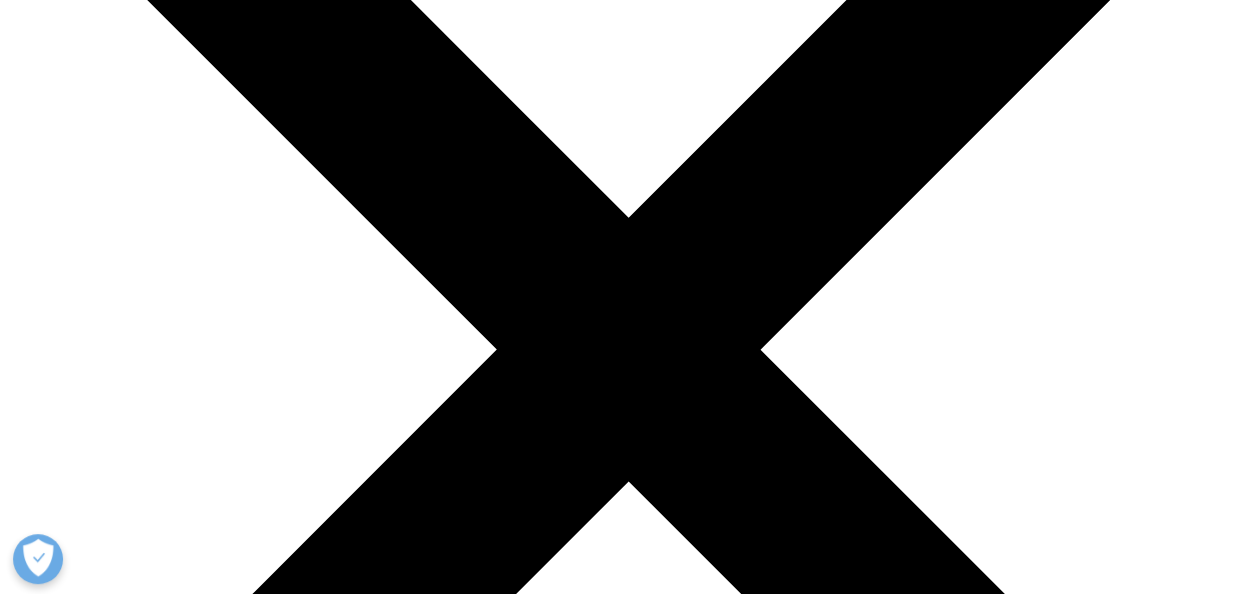 click at bounding box center [628, 22898] 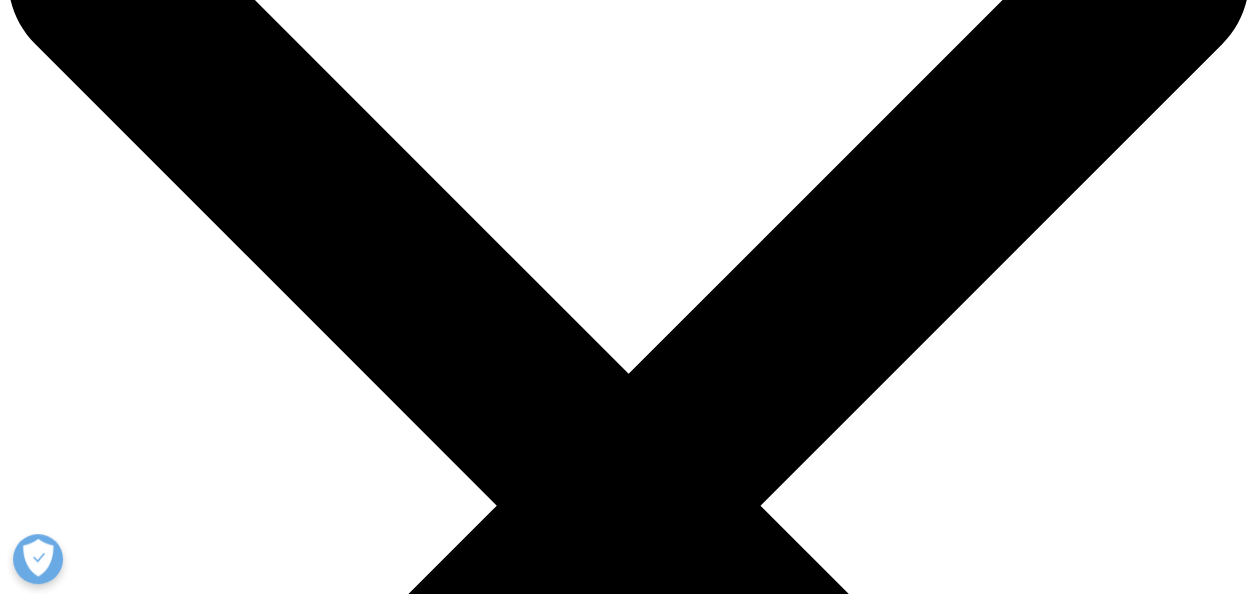scroll, scrollTop: 0, scrollLeft: 0, axis: both 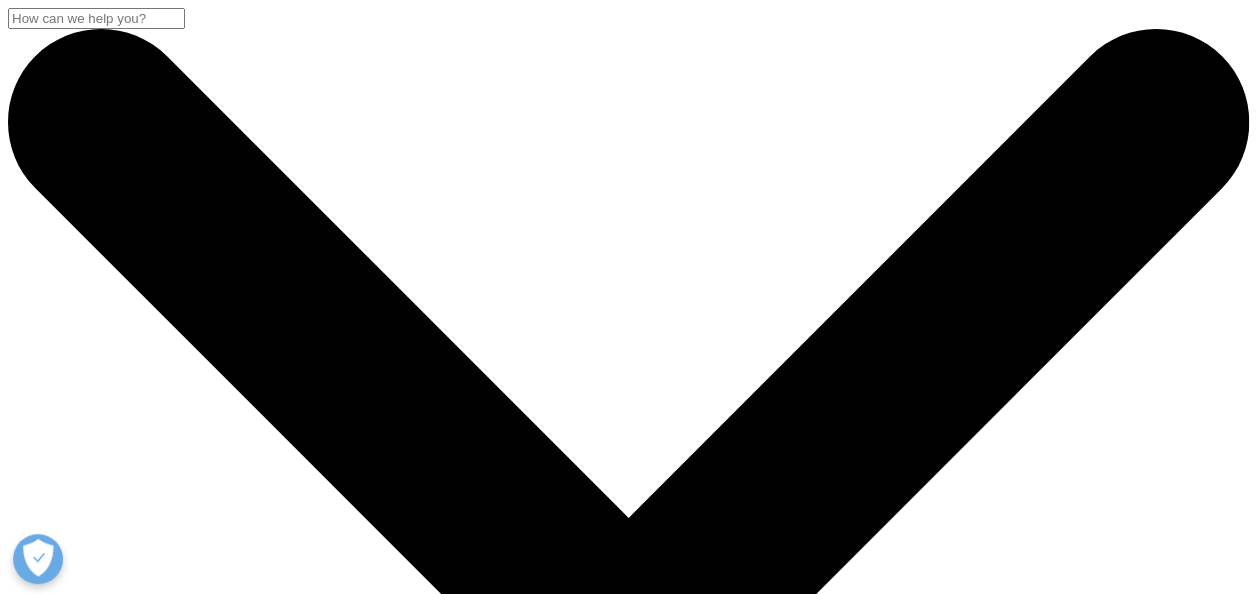 click at bounding box center [141, 3774] 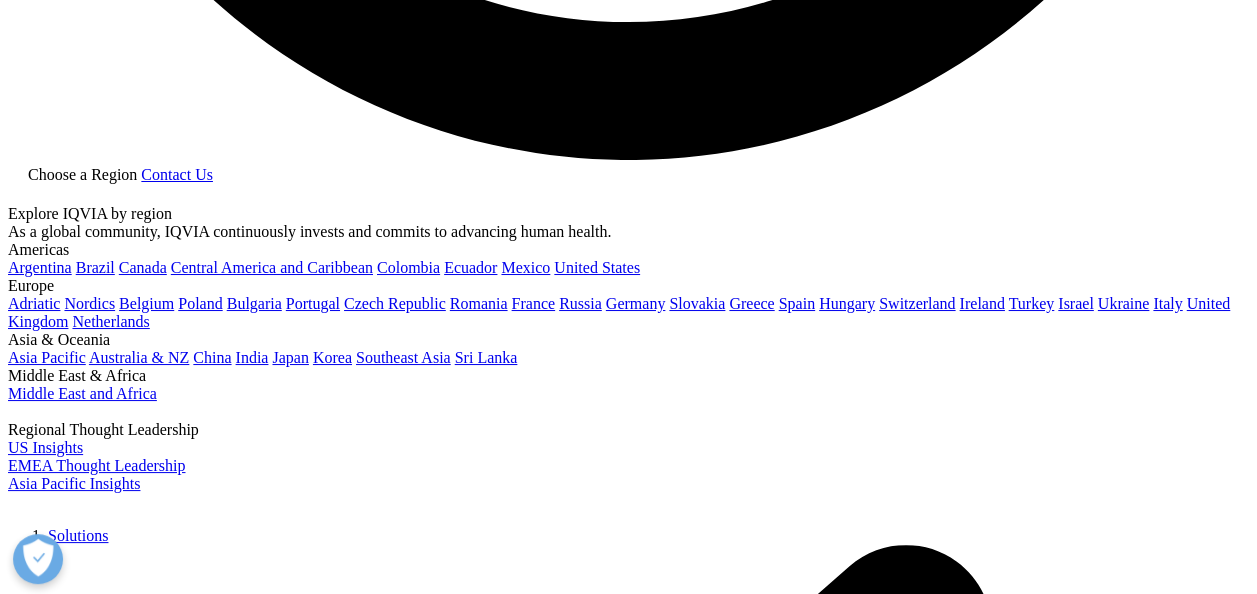 scroll, scrollTop: 4100, scrollLeft: 0, axis: vertical 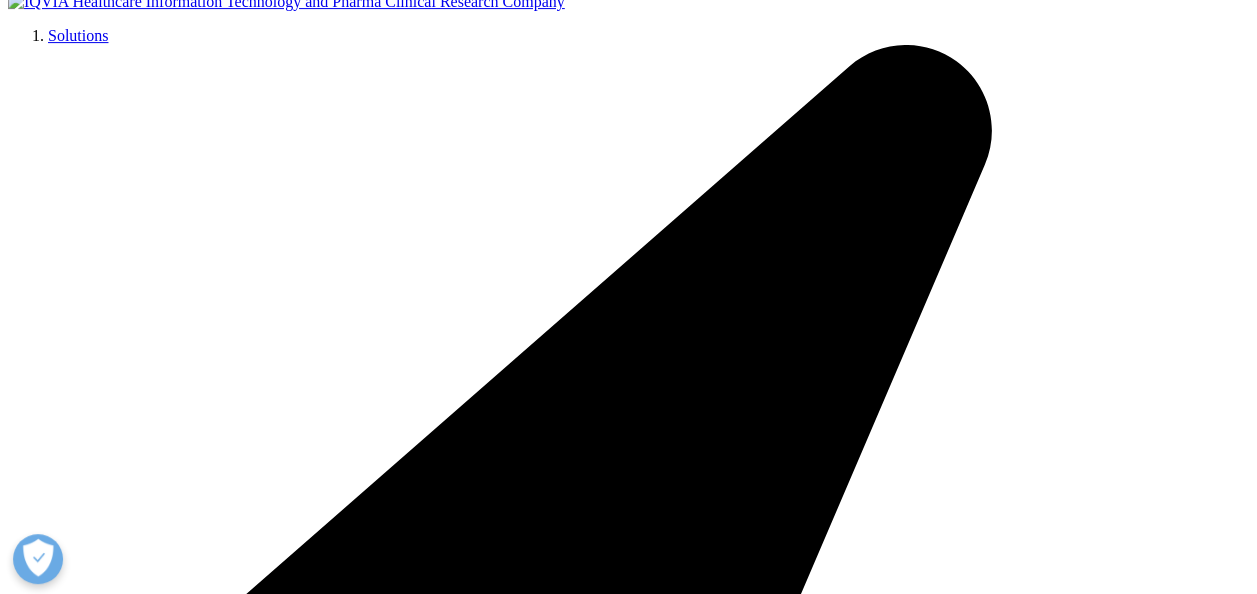 click at bounding box center [8, 20690] 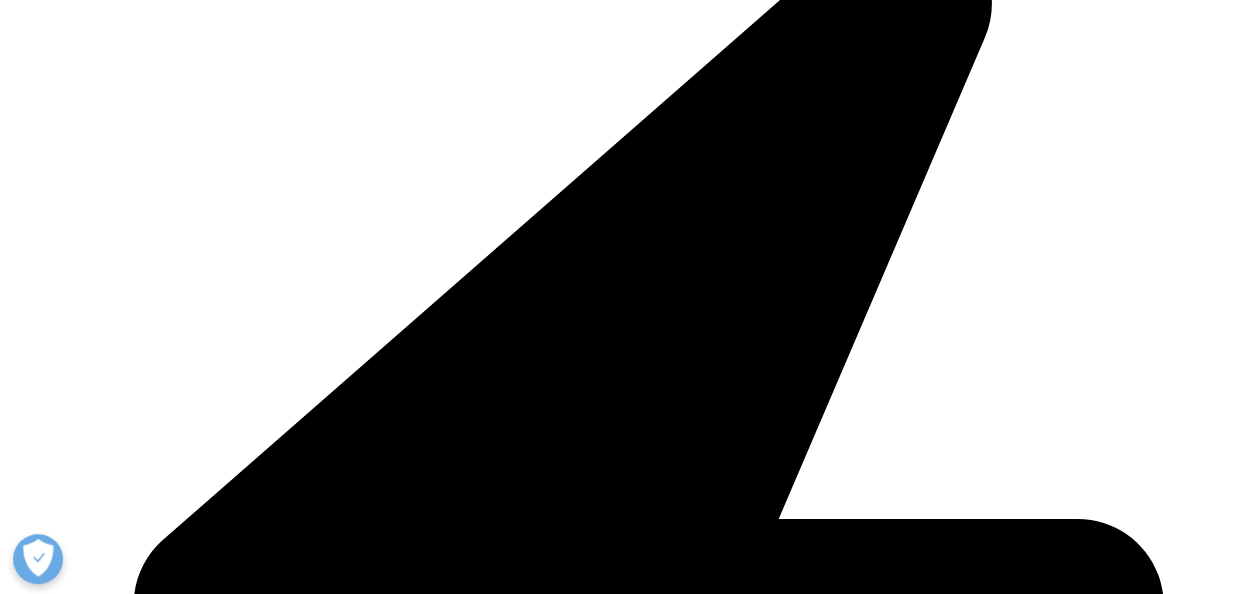 scroll, scrollTop: 4500, scrollLeft: 0, axis: vertical 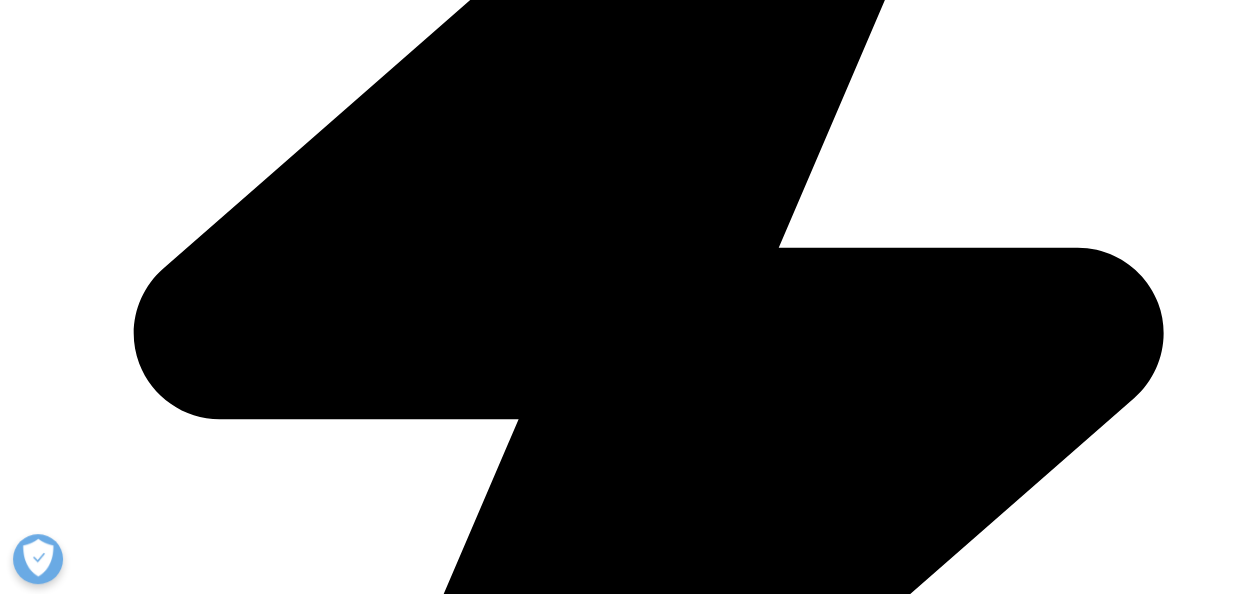 click on "The impact from brands losing exclusivity (LOE) is expected to more than triple to $220Bn, although a large part of that increase is from biologics facing biosimilars where the impacts have had more uncertainty." at bounding box center [648, 20440] 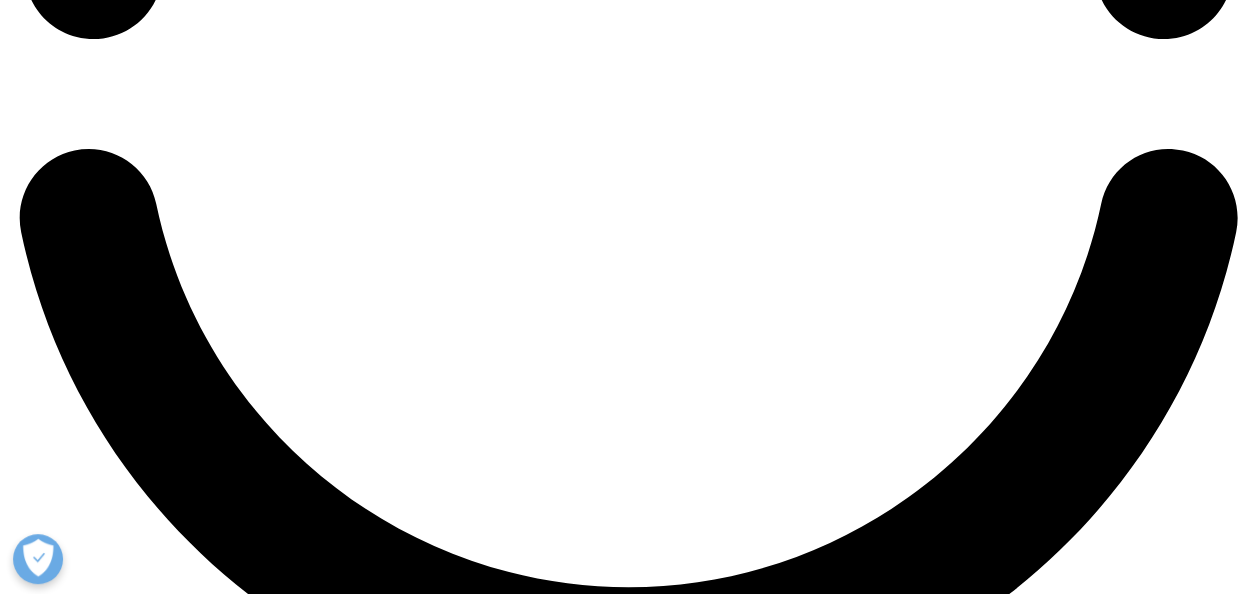 scroll, scrollTop: 3020, scrollLeft: 0, axis: vertical 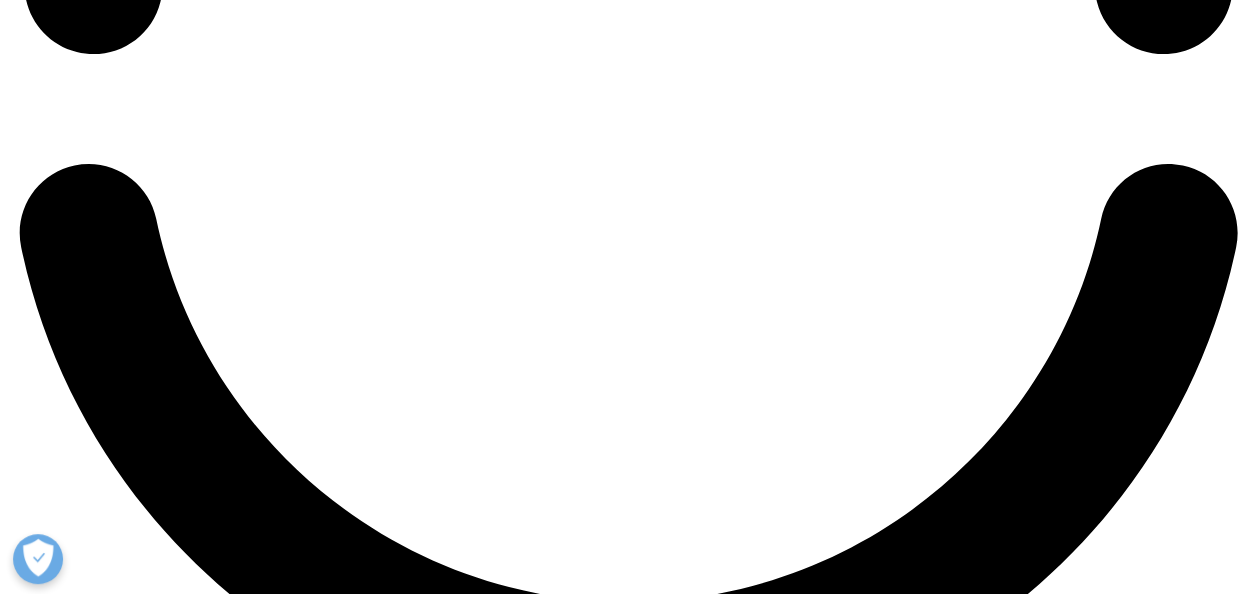 drag, startPoint x: 519, startPoint y: 390, endPoint x: 196, endPoint y: 22, distance: 489.64578 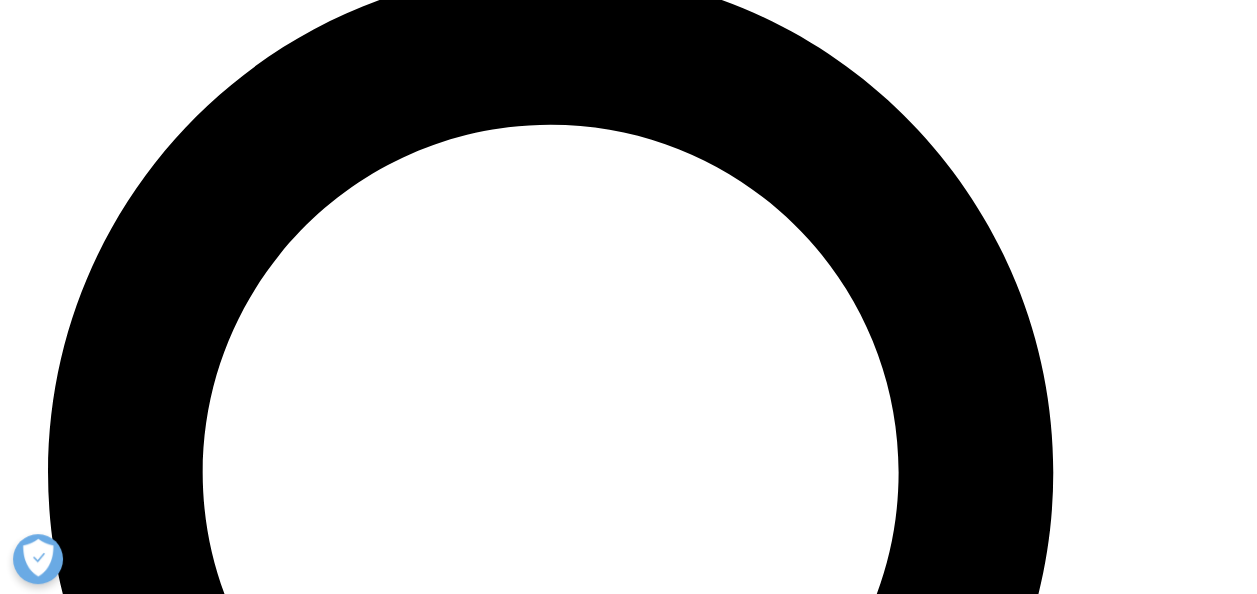 scroll, scrollTop: 6720, scrollLeft: 0, axis: vertical 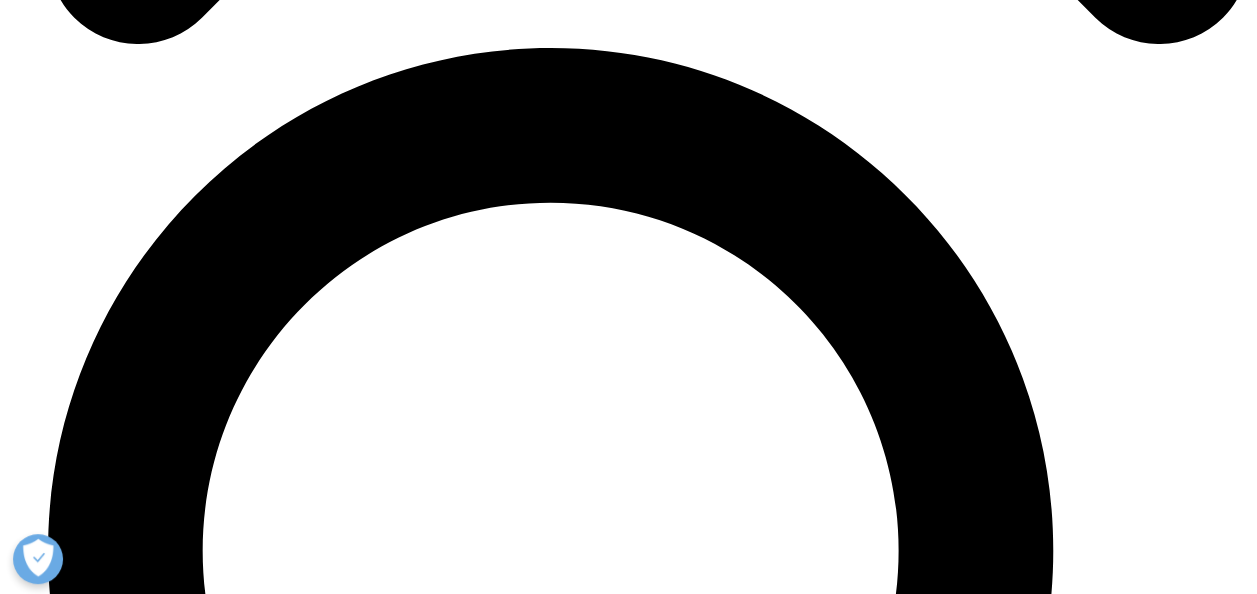 click on "Video Research Brief
The Global Use of Medicines Outlook Through 2029
Hear from the report authors as they share key findings on global medicine use and rising spending, driven by innovative therapies and widening access. This report analyzes global trends and provides insights for stakeholders through 2029.
learn more" at bounding box center [628, 23218] 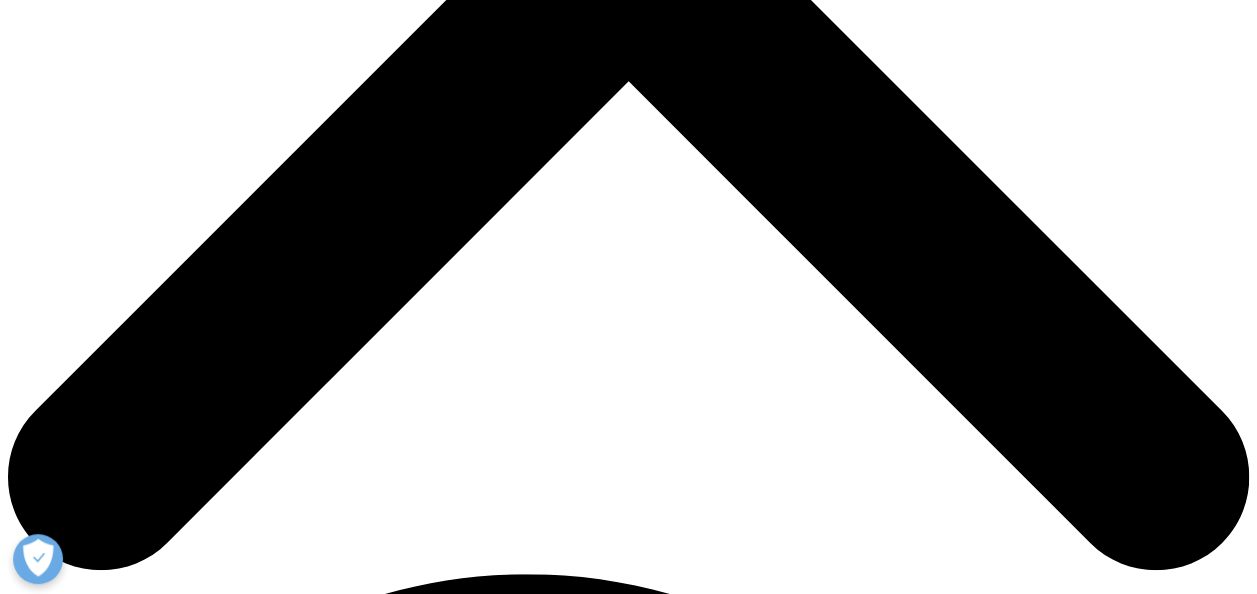 scroll, scrollTop: 250, scrollLeft: 0, axis: vertical 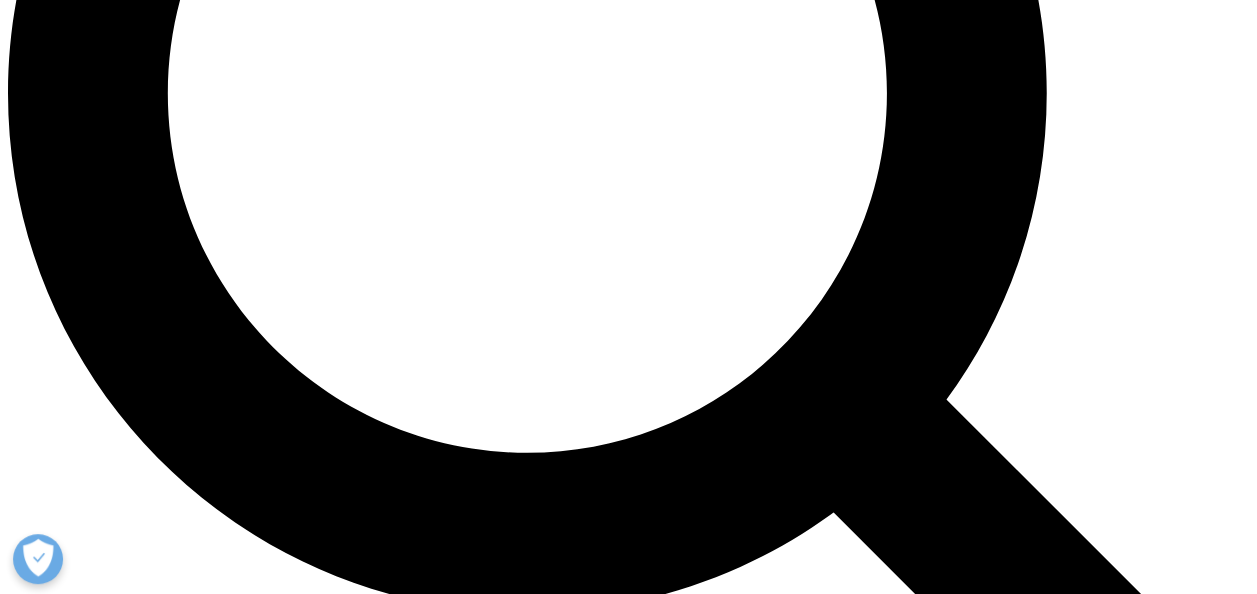 click at bounding box center [8, 22568] 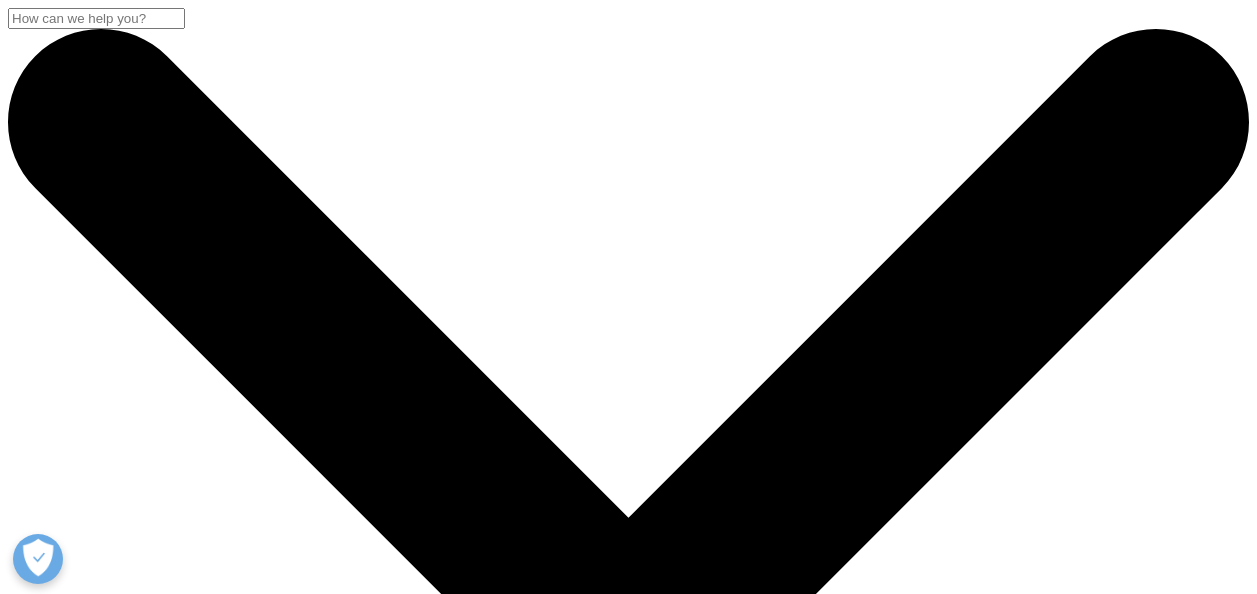 scroll, scrollTop: 0, scrollLeft: 0, axis: both 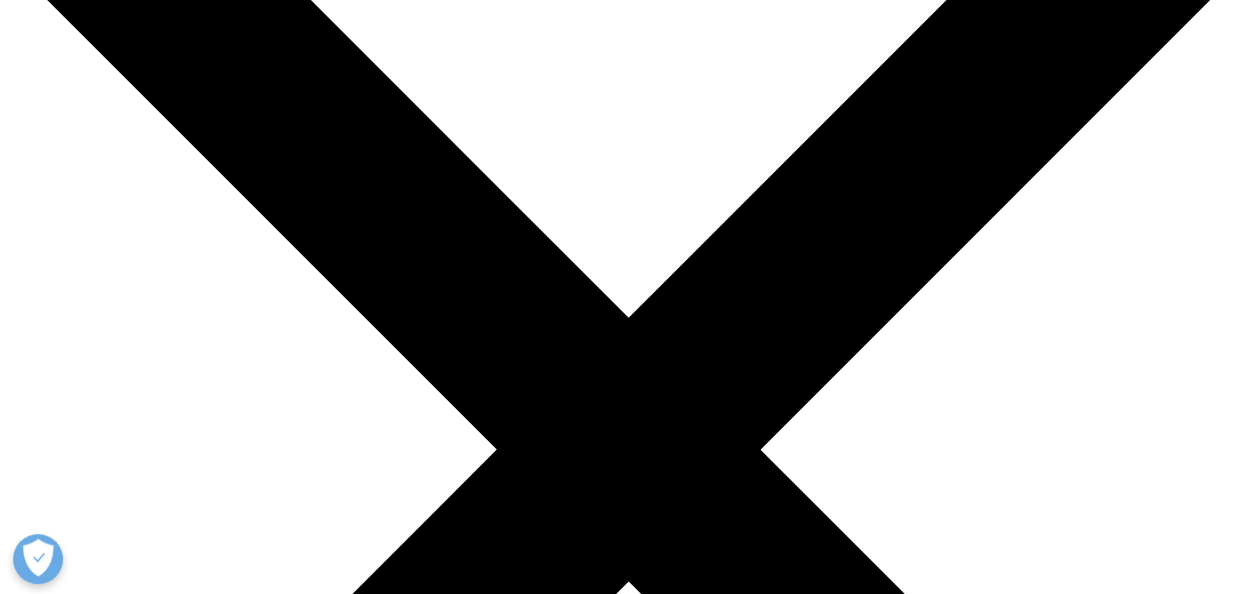 click on "Jun 26, 2025" at bounding box center (628, 22056) 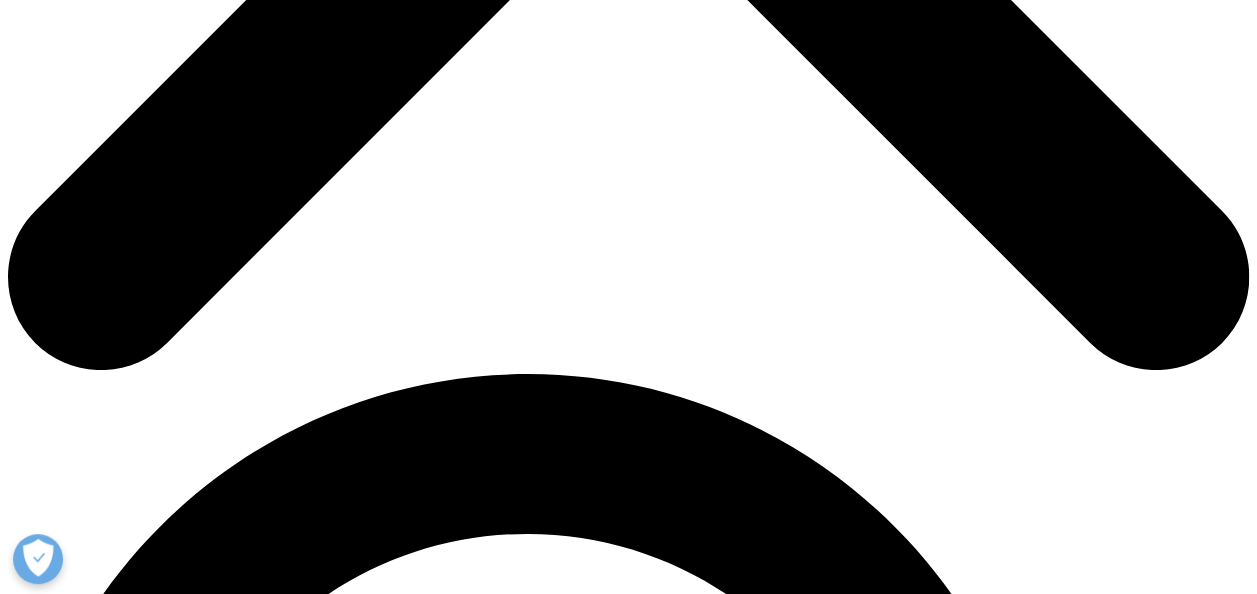 scroll, scrollTop: 500, scrollLeft: 0, axis: vertical 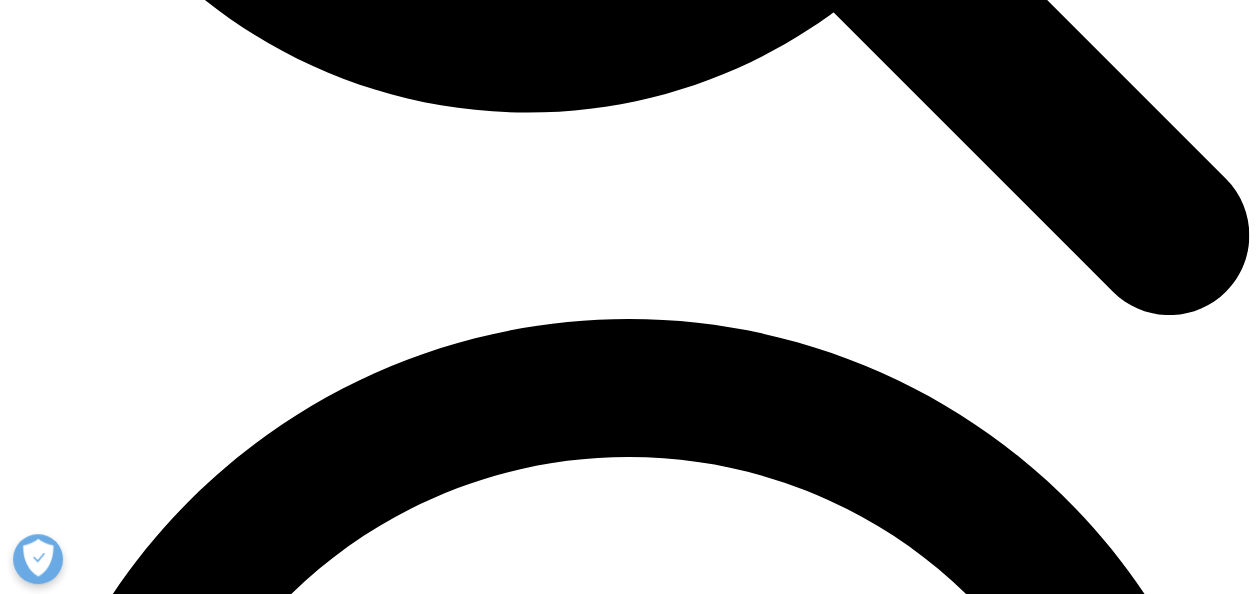click on "Next" at bounding box center (628, 22383) 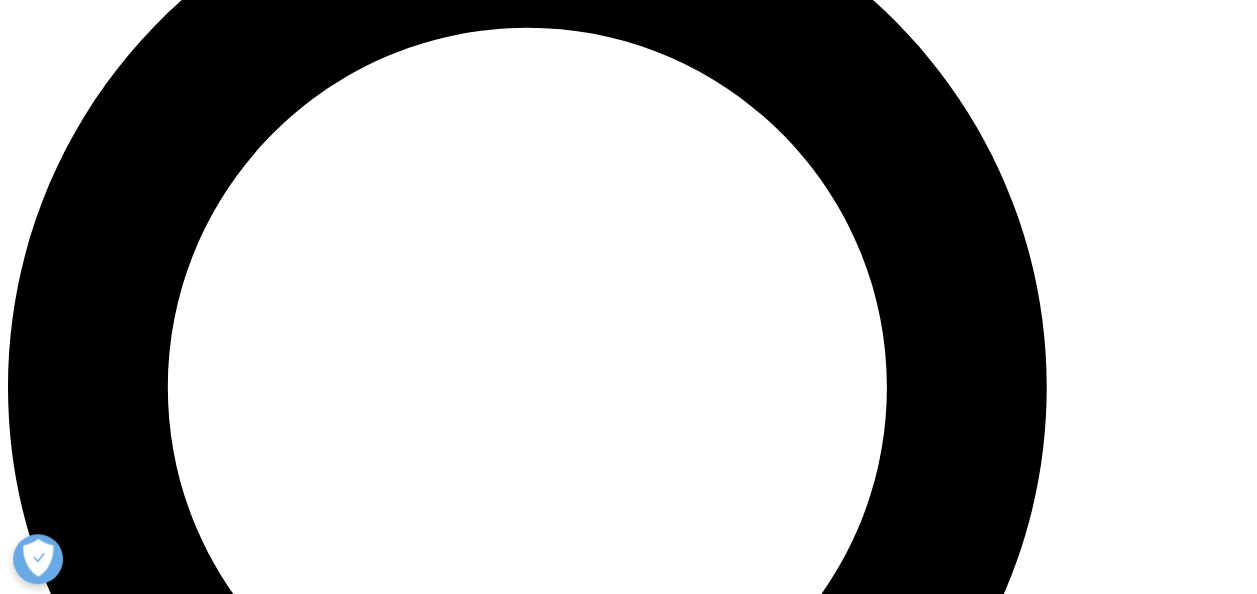 scroll, scrollTop: 1400, scrollLeft: 0, axis: vertical 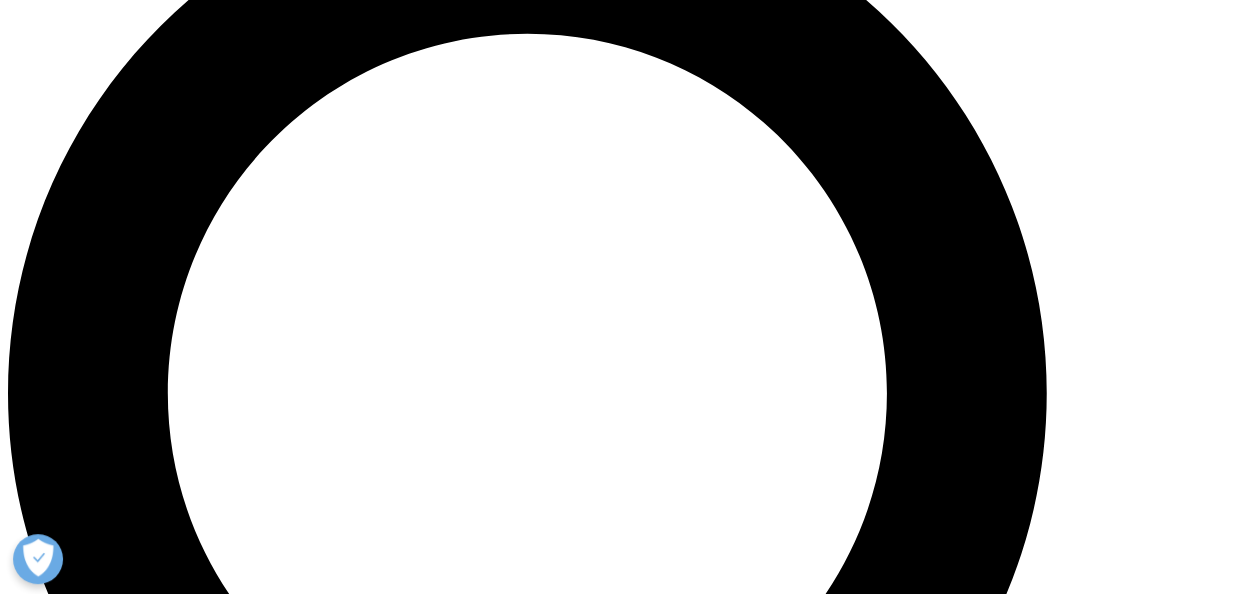 drag, startPoint x: 999, startPoint y: 371, endPoint x: 736, endPoint y: 258, distance: 286.24814 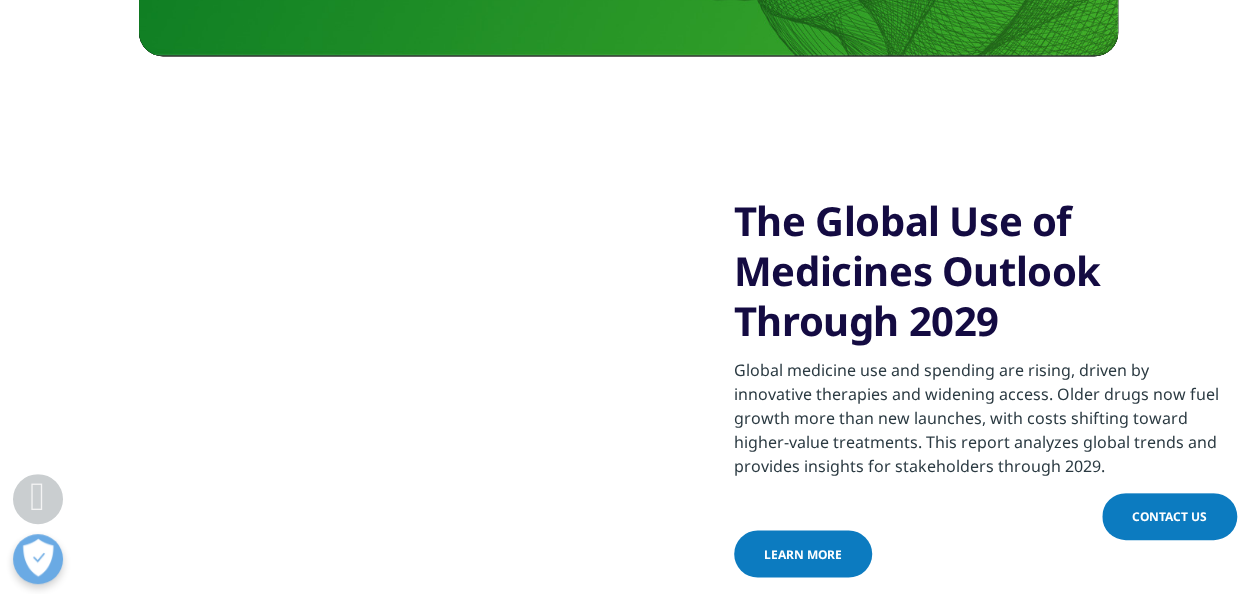 click on "The Global Use of Medicines Outlook Through 2029" at bounding box center (976, 271) 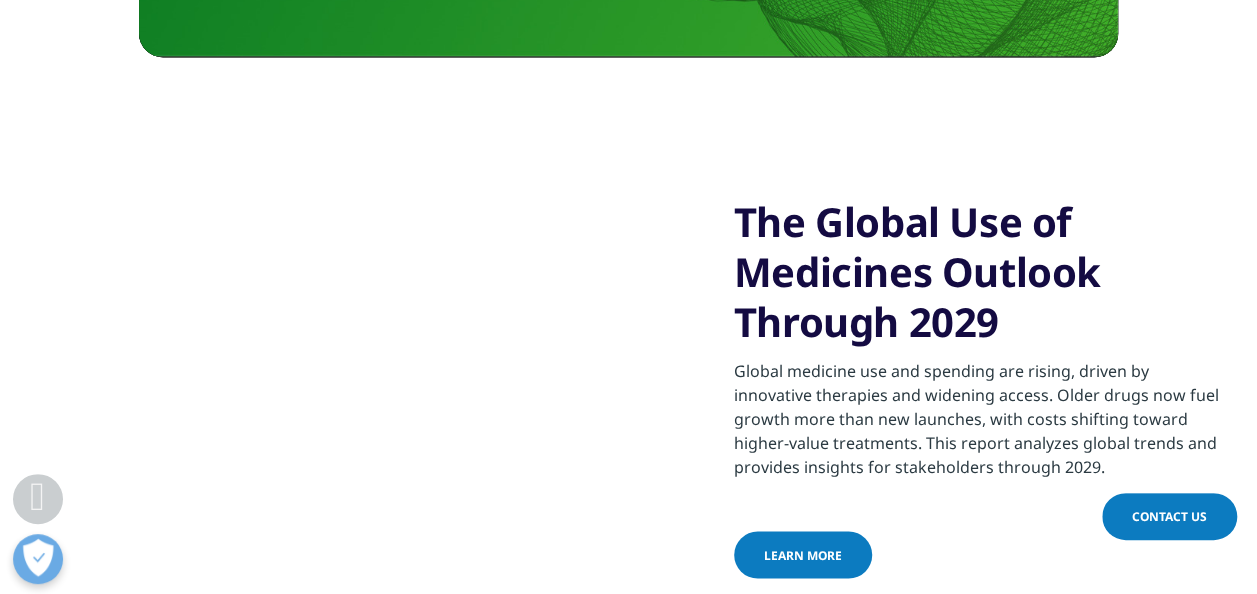 drag, startPoint x: 736, startPoint y: 258, endPoint x: 683, endPoint y: 316, distance: 78.56844 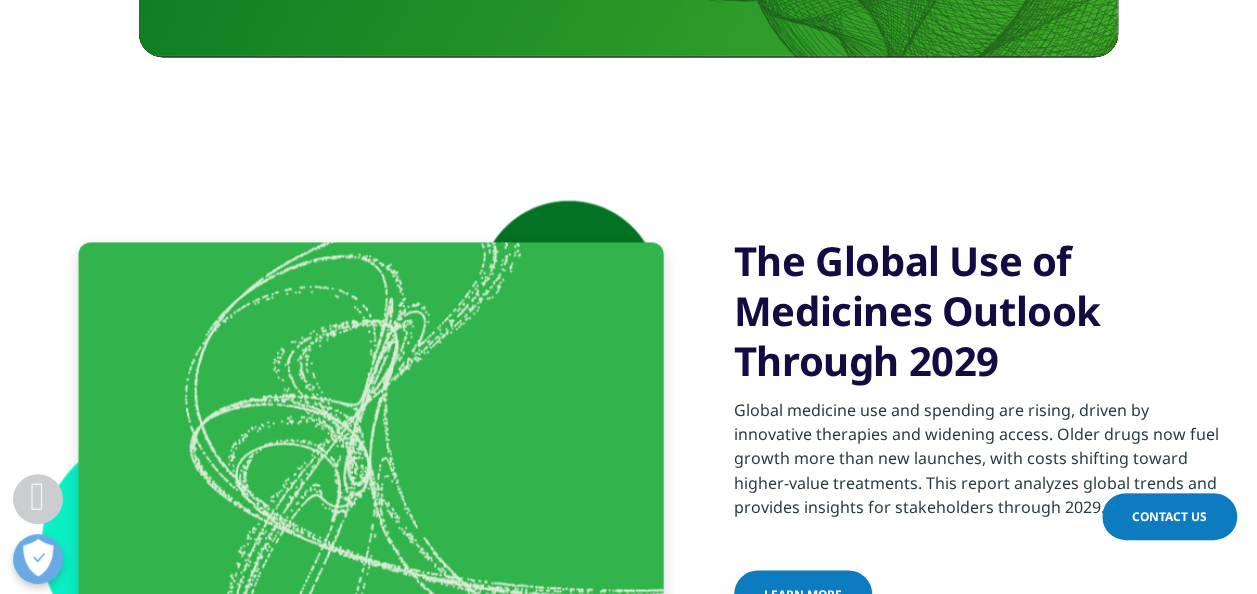 click at bounding box center [371, 429] 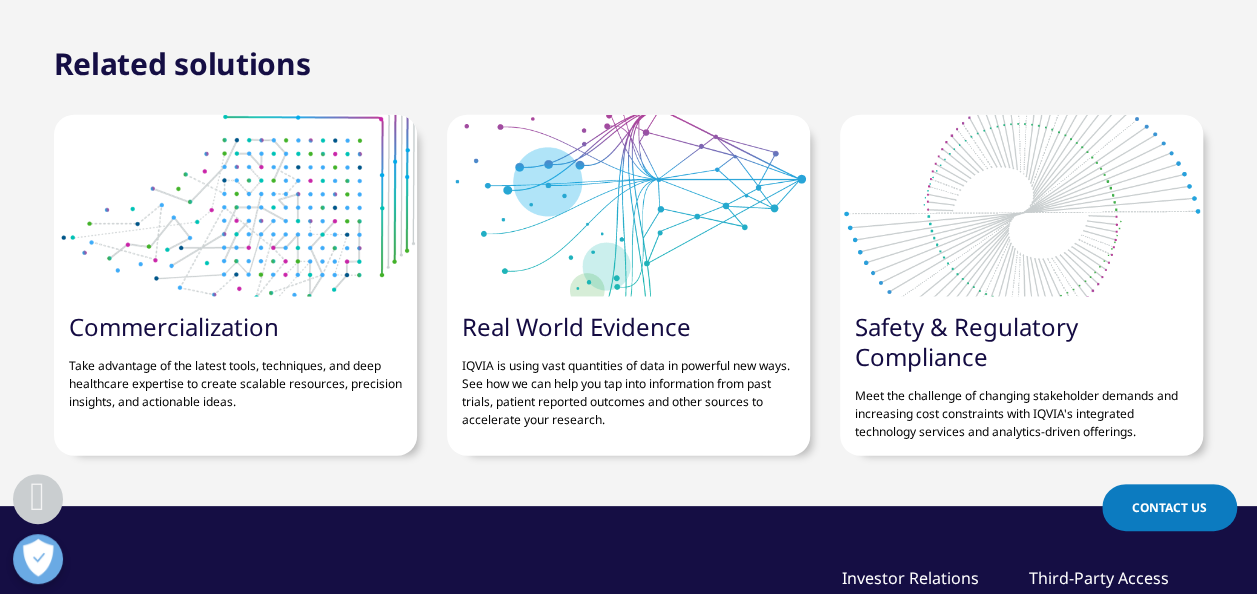 scroll, scrollTop: 2700, scrollLeft: 0, axis: vertical 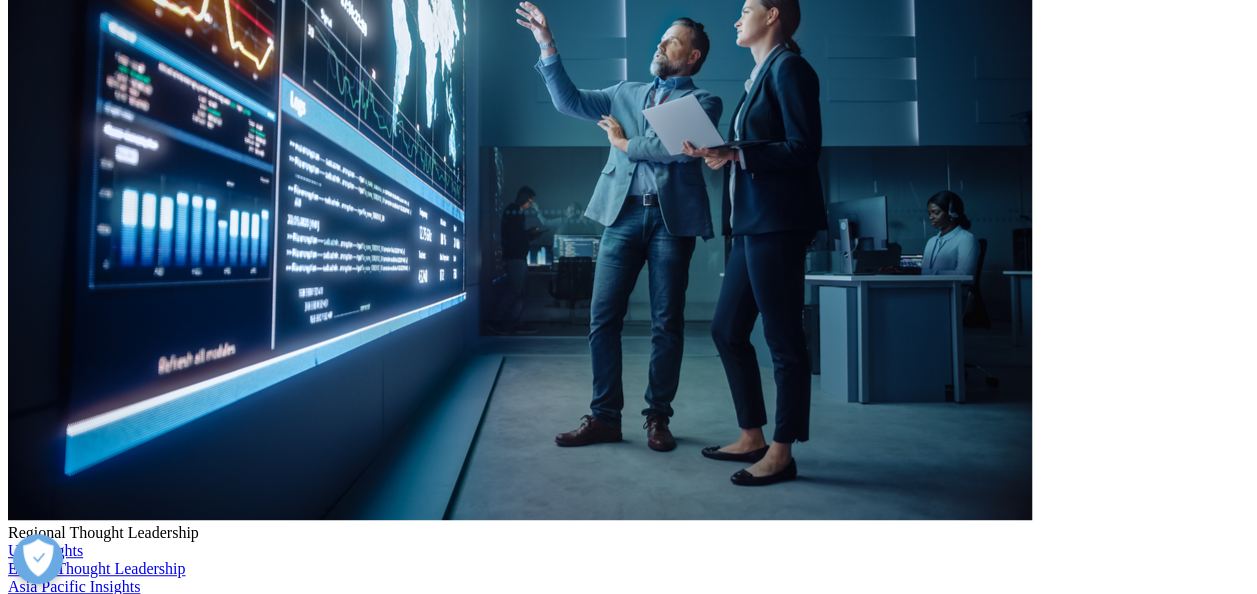 click on "Share PAGE" at bounding box center (67, 19254) 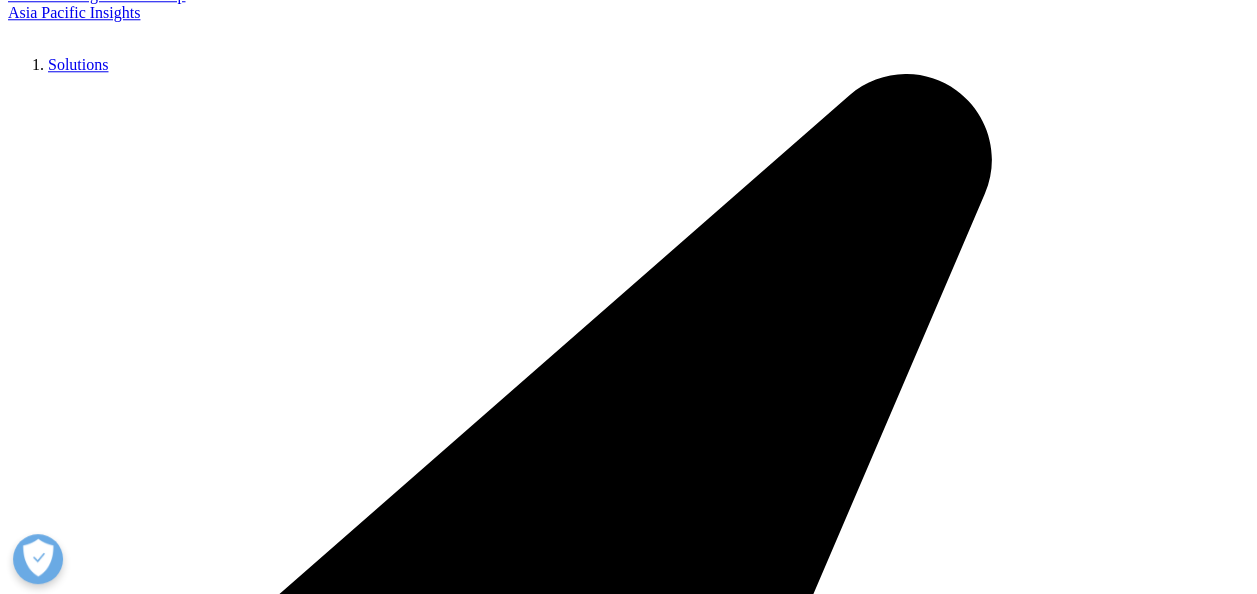scroll, scrollTop: 1100, scrollLeft: 0, axis: vertical 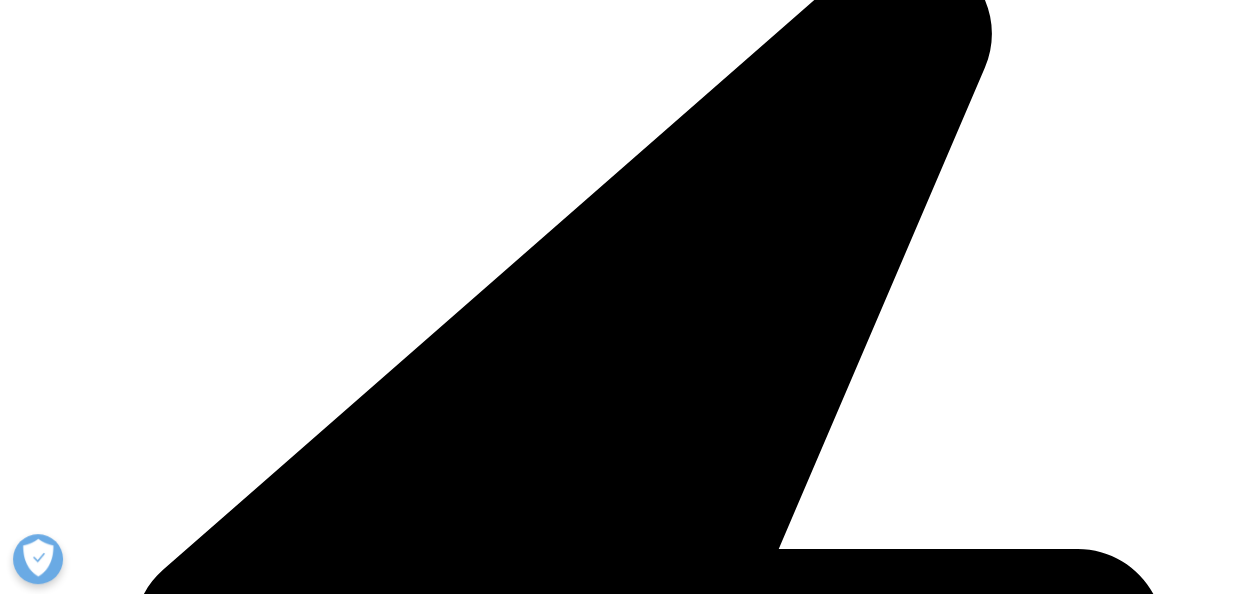 click on "First Name" at bounding box center (172, 23149) 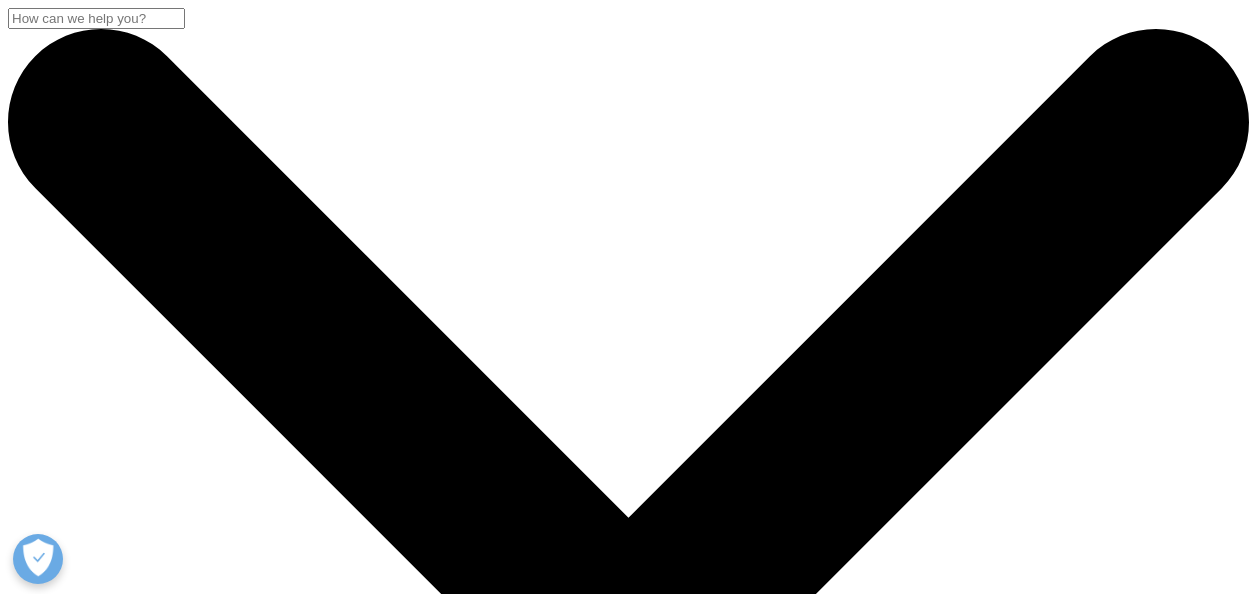 scroll, scrollTop: 0, scrollLeft: 0, axis: both 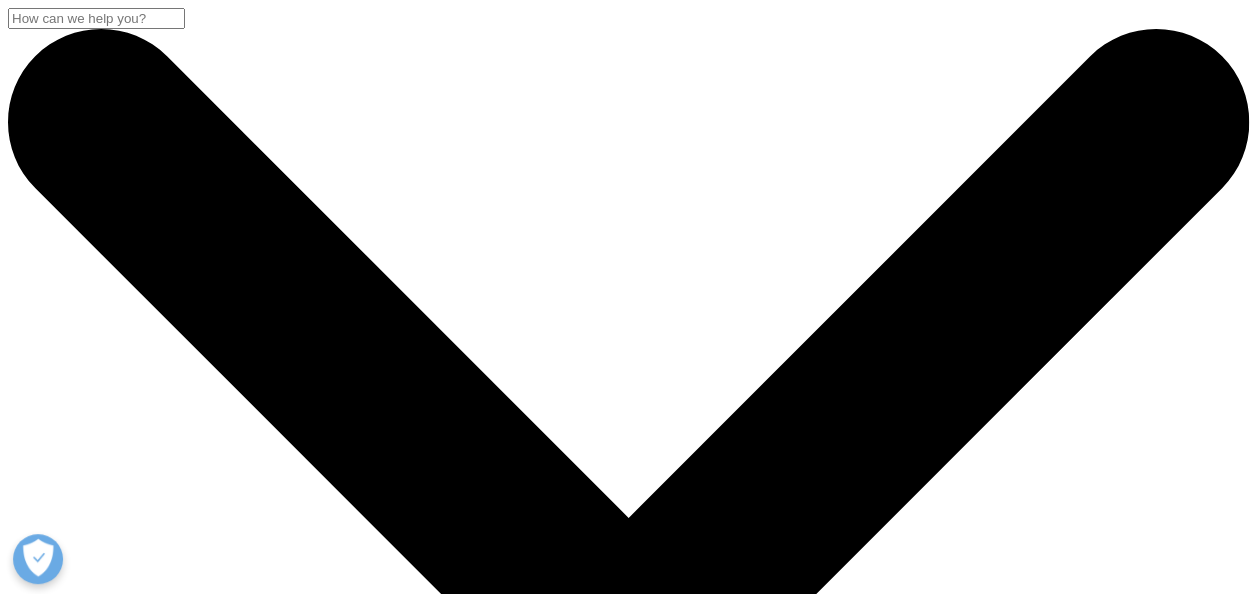 click on "Choose a Region
Contact Us" at bounding box center [628, 3784] 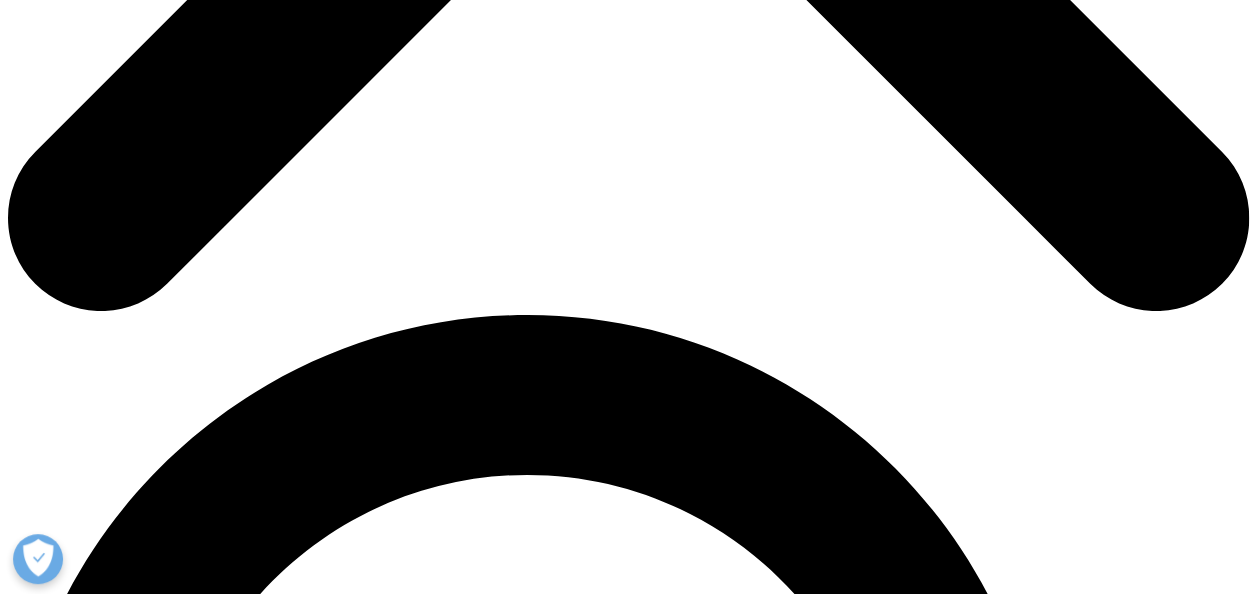 scroll, scrollTop: 1000, scrollLeft: 0, axis: vertical 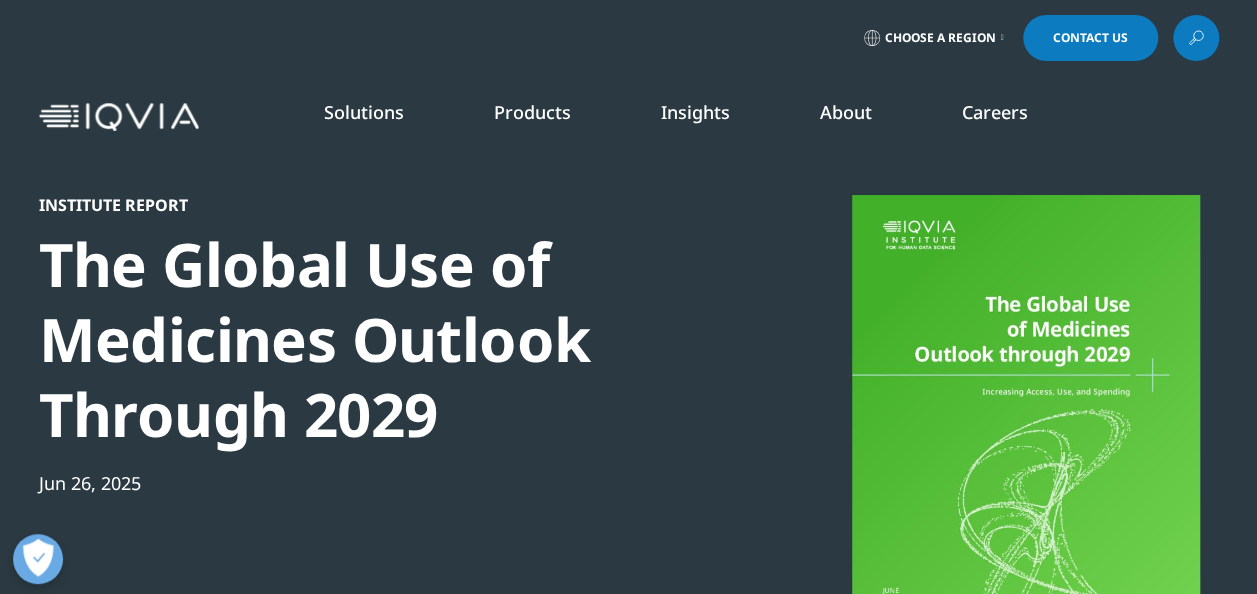 click on "Solutions
quick find a capability
Clear Search Loading
SOLUTIONS
Research & Development" at bounding box center [713, 117] 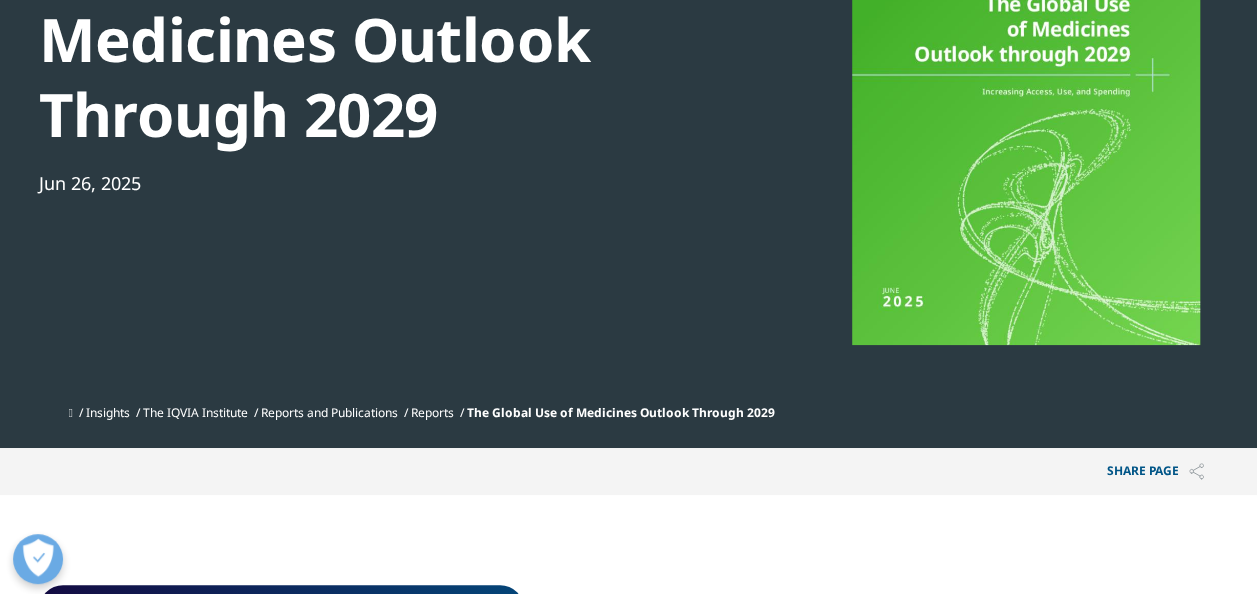 scroll, scrollTop: 0, scrollLeft: 0, axis: both 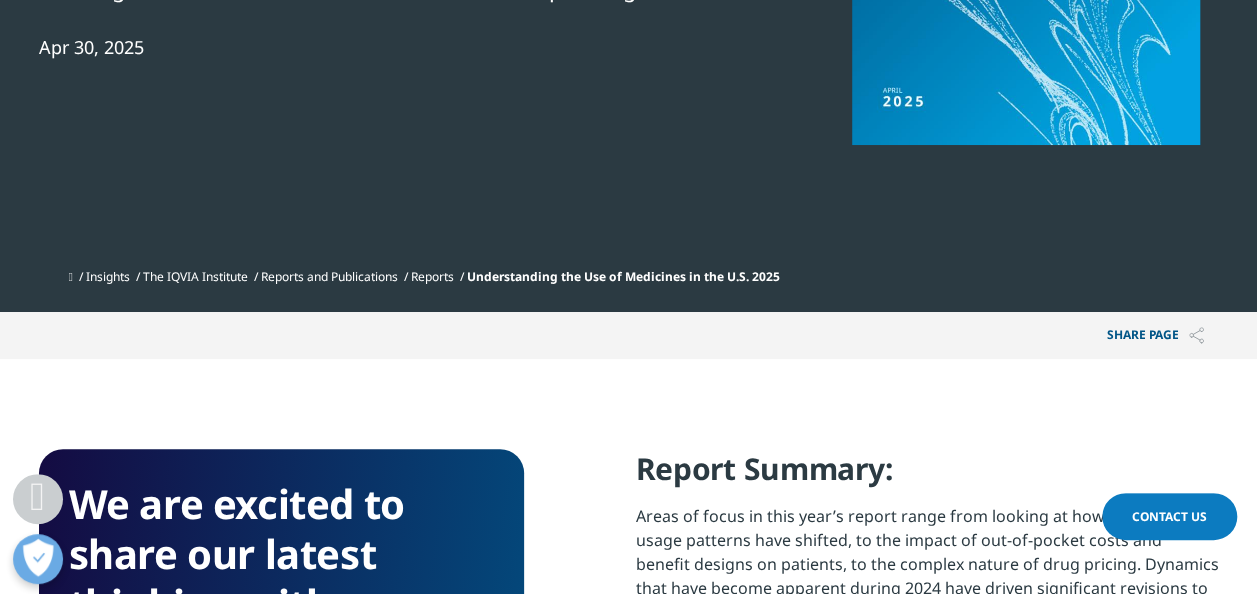 drag, startPoint x: 1102, startPoint y: 117, endPoint x: 1076, endPoint y: 86, distance: 40.459858 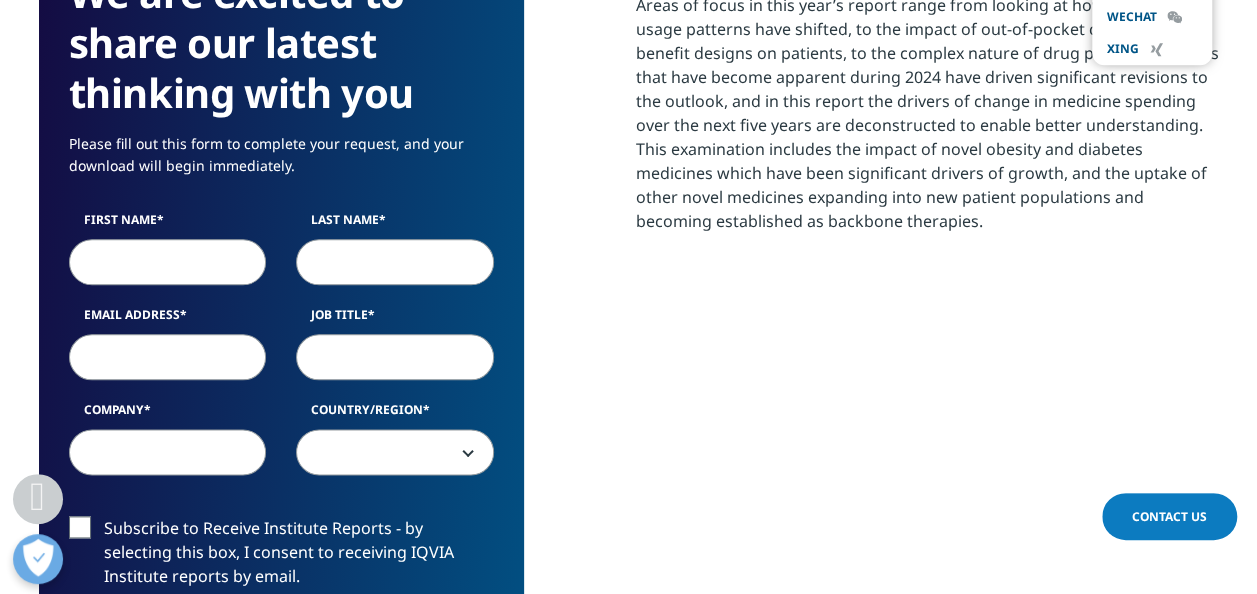 scroll, scrollTop: 900, scrollLeft: 0, axis: vertical 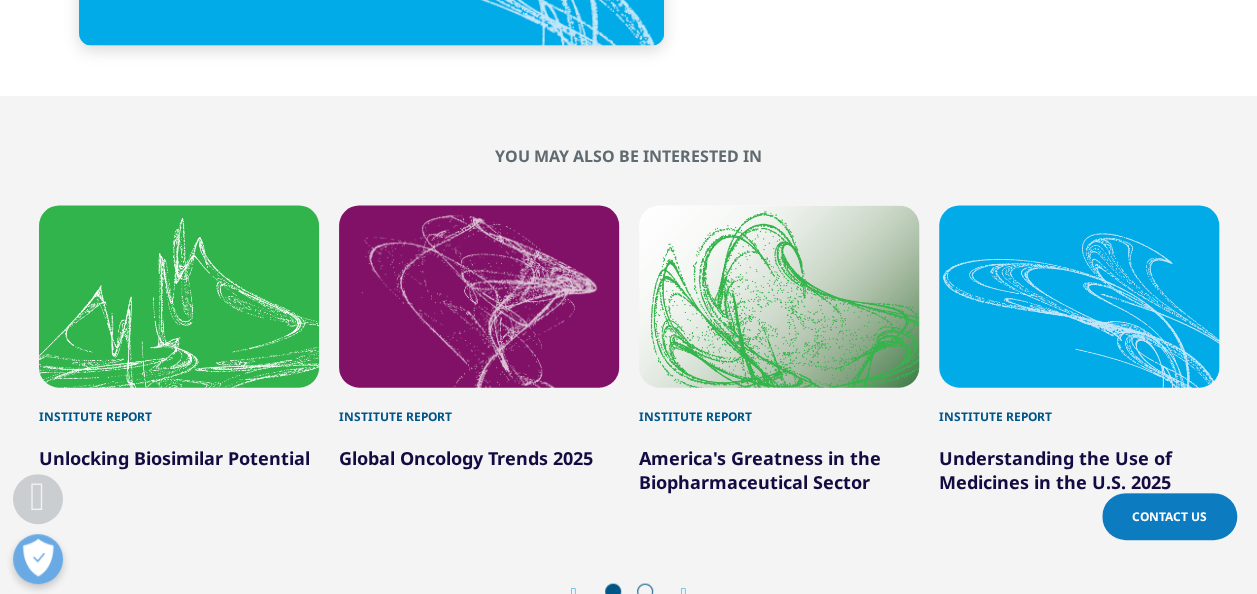 click on "Institute Report" at bounding box center (1079, 407) 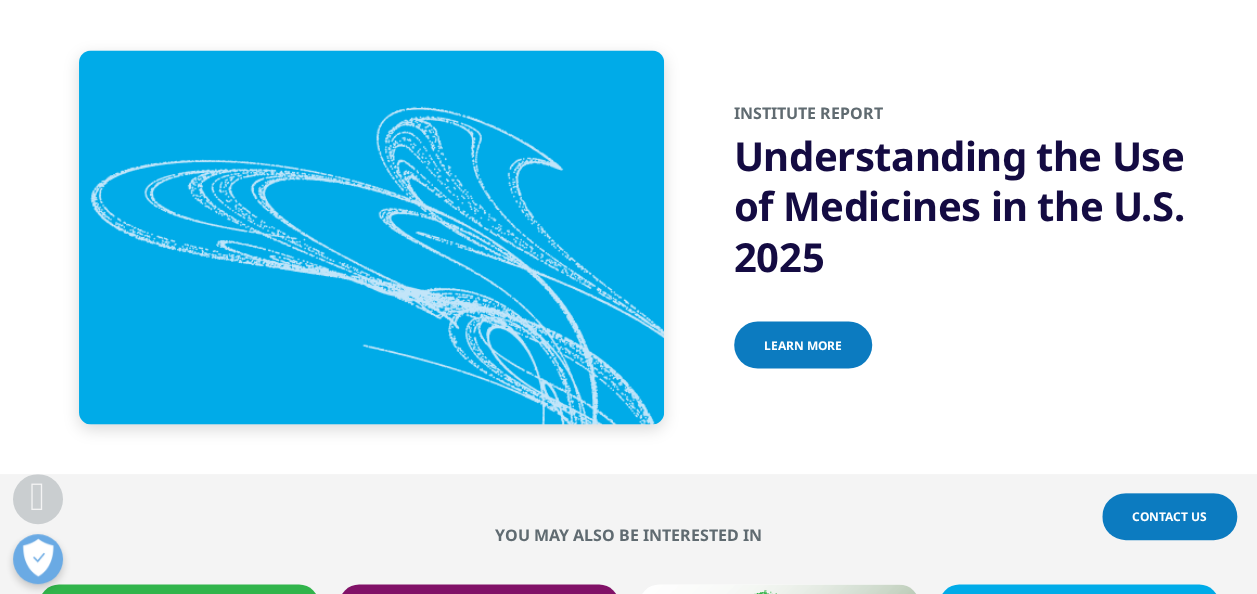 scroll, scrollTop: 1400, scrollLeft: 0, axis: vertical 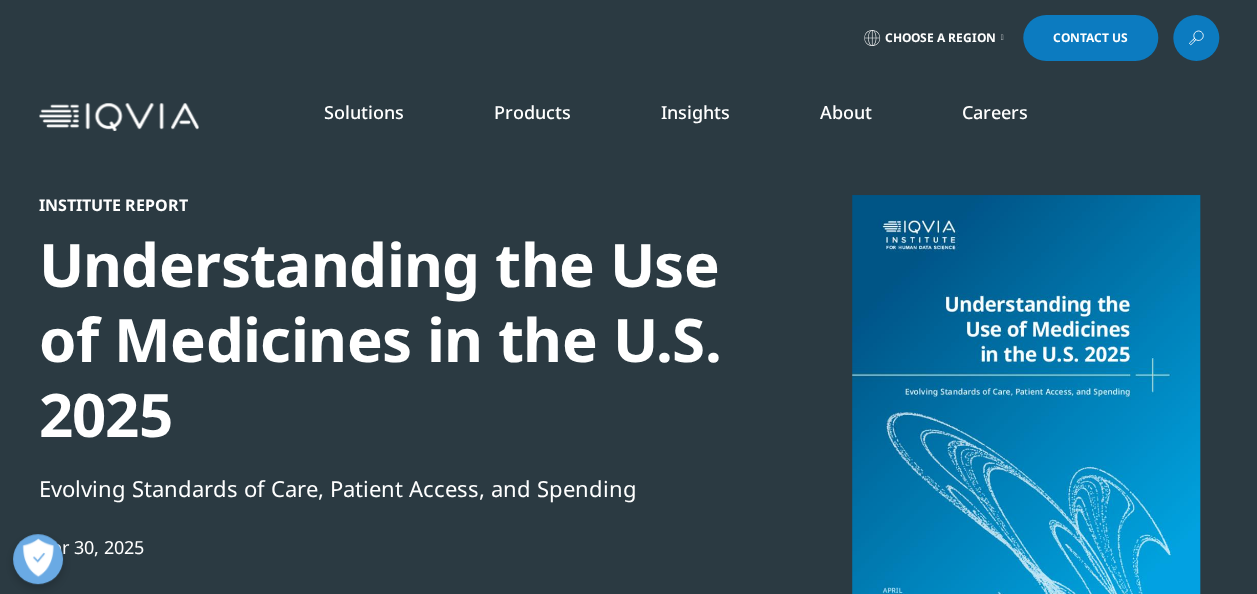 drag, startPoint x: 959, startPoint y: 472, endPoint x: 758, endPoint y: 452, distance: 201.99257 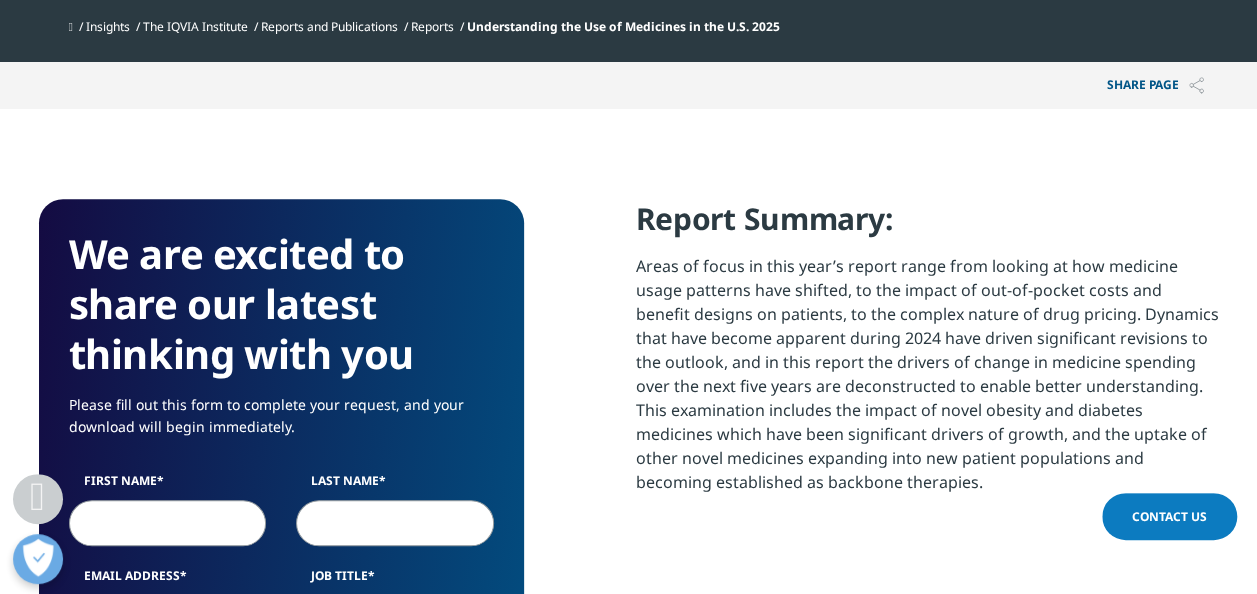 scroll, scrollTop: 1000, scrollLeft: 0, axis: vertical 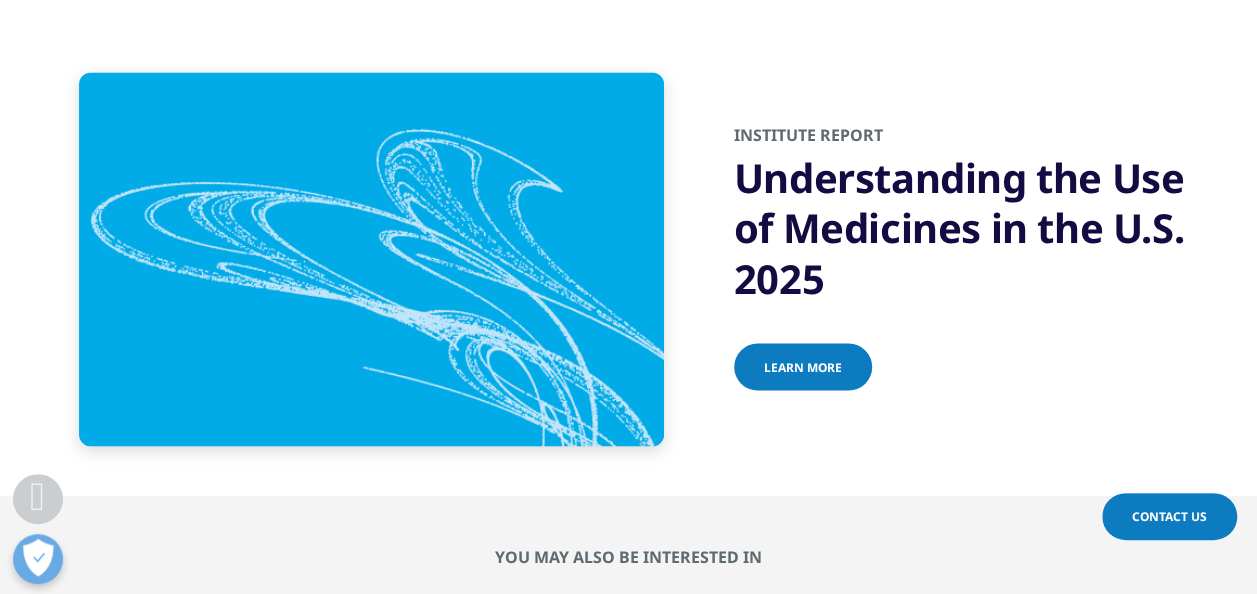 click on "Learn more" at bounding box center (803, 366) 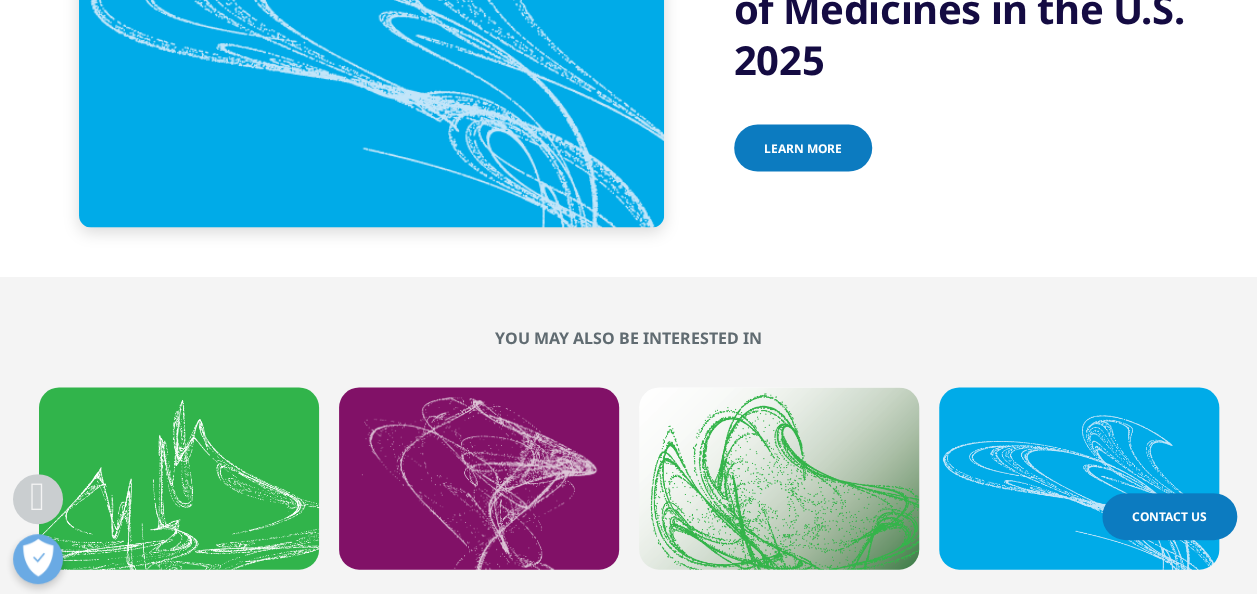 scroll, scrollTop: 1700, scrollLeft: 0, axis: vertical 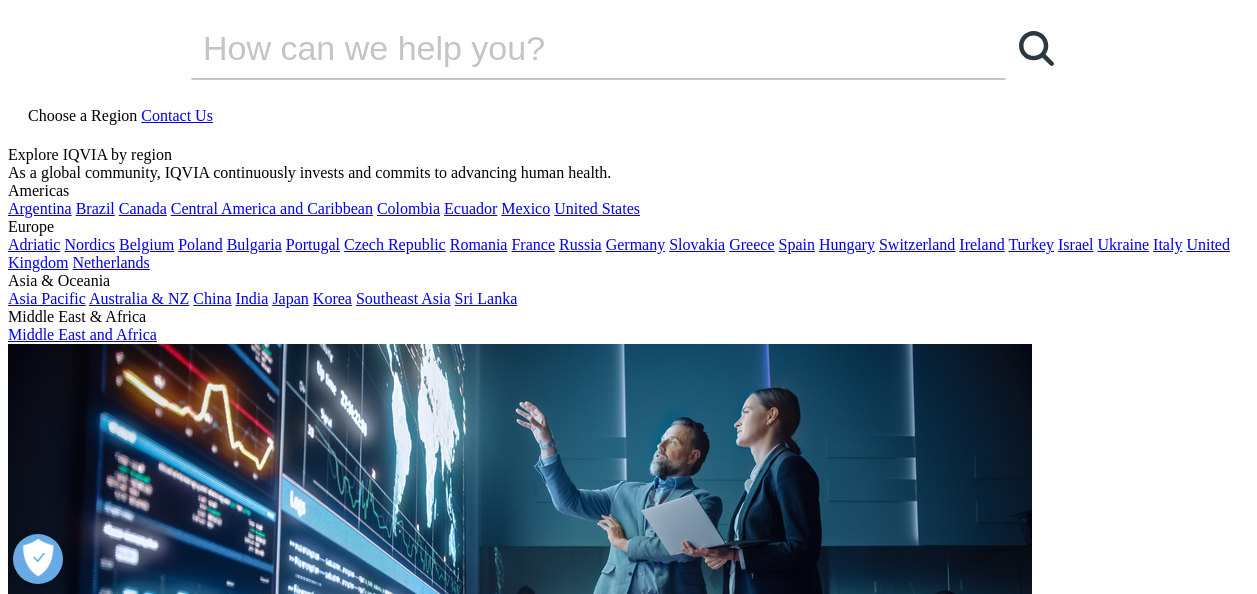 select on "China" 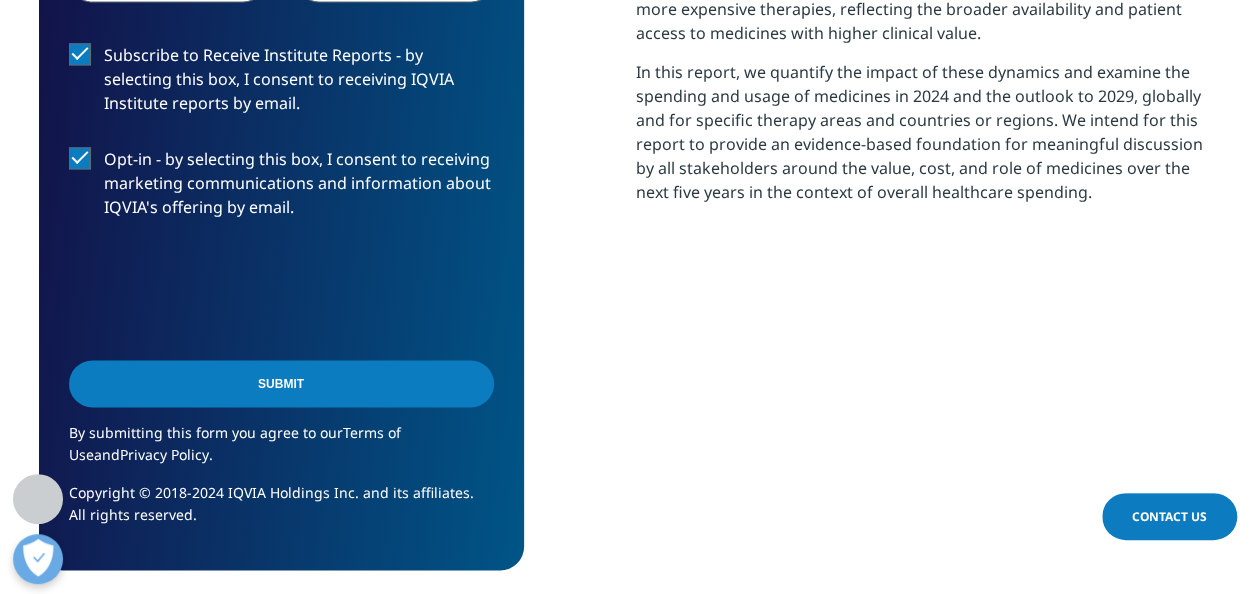 scroll, scrollTop: 0, scrollLeft: 0, axis: both 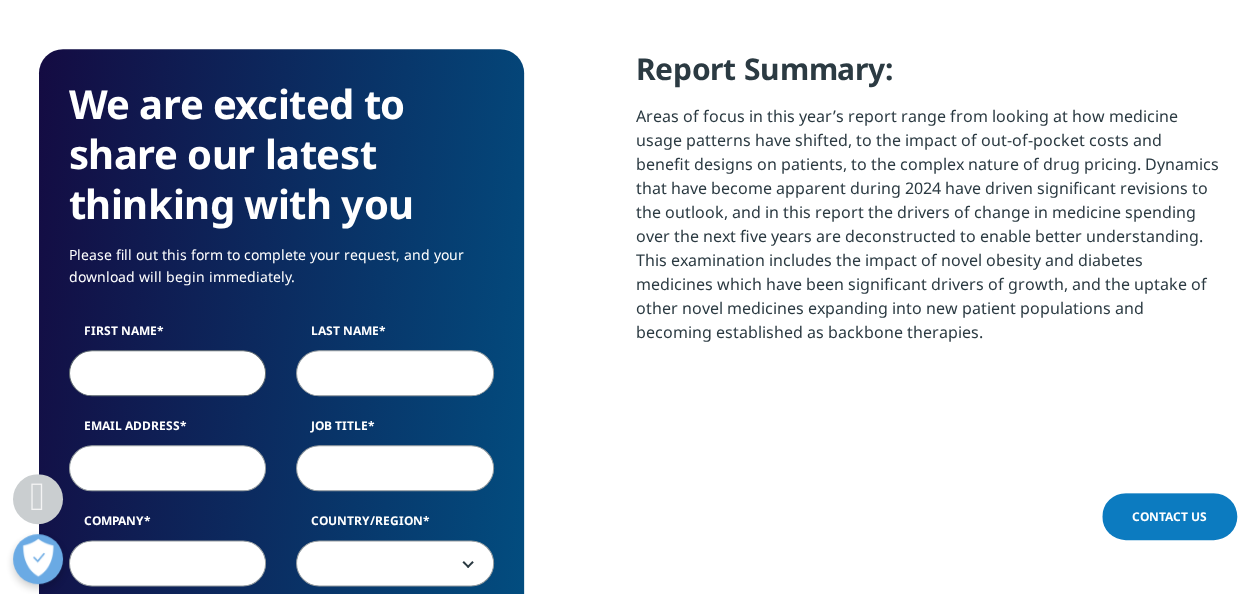 click on "First Name" at bounding box center [168, 373] 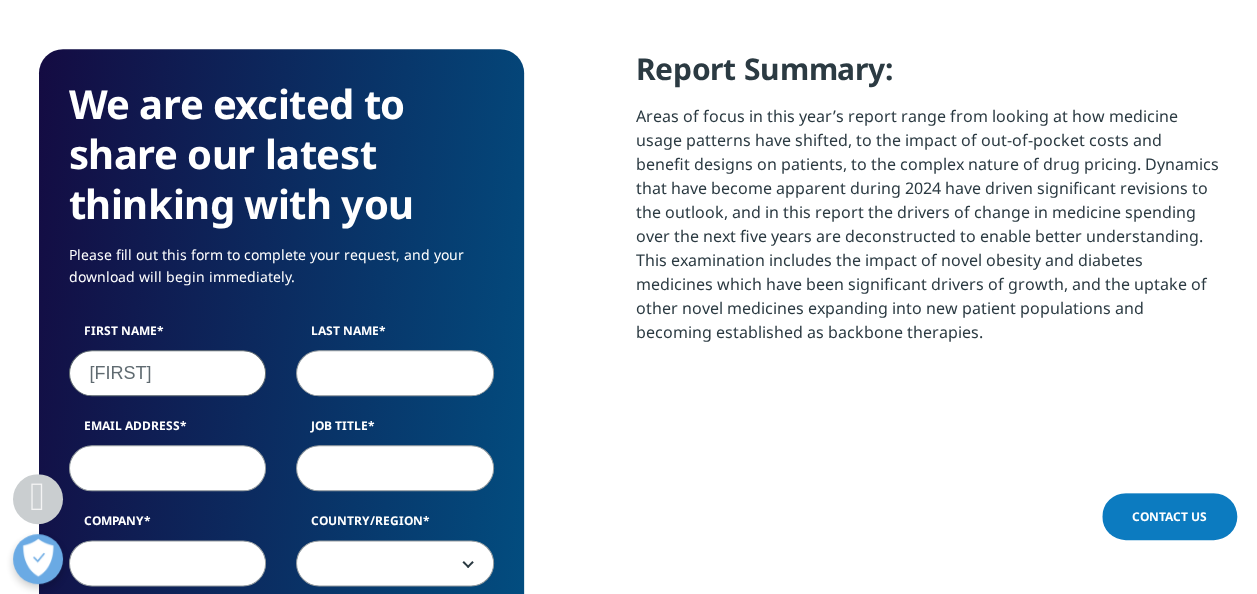 type on "ji" 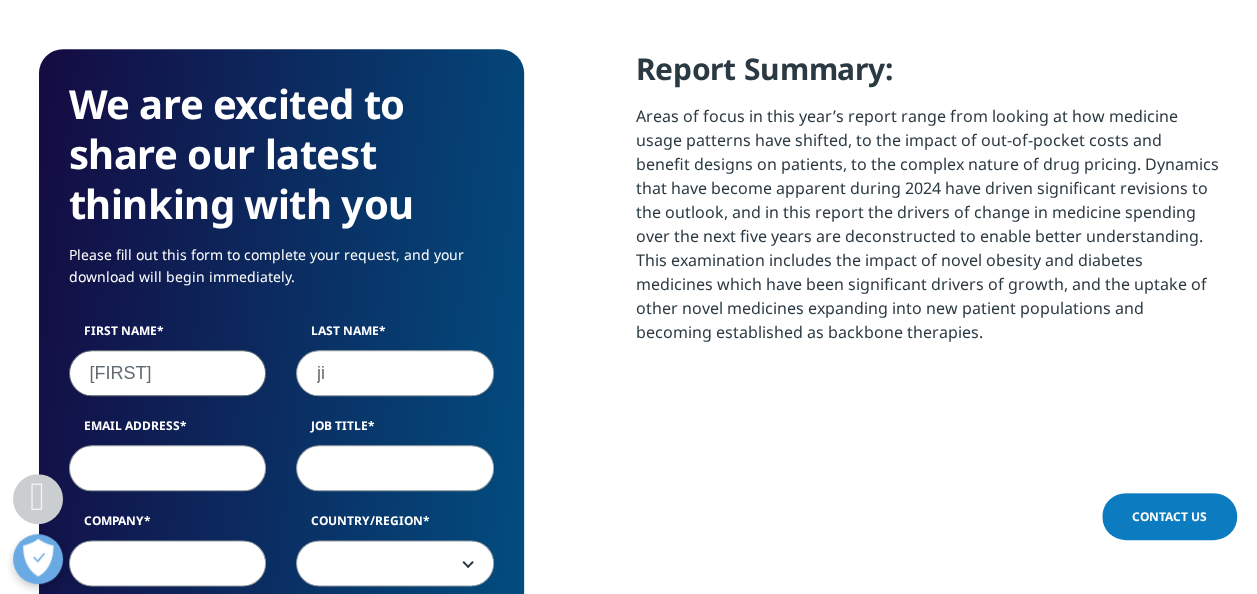 type on "grace.ji@iqvia.com" 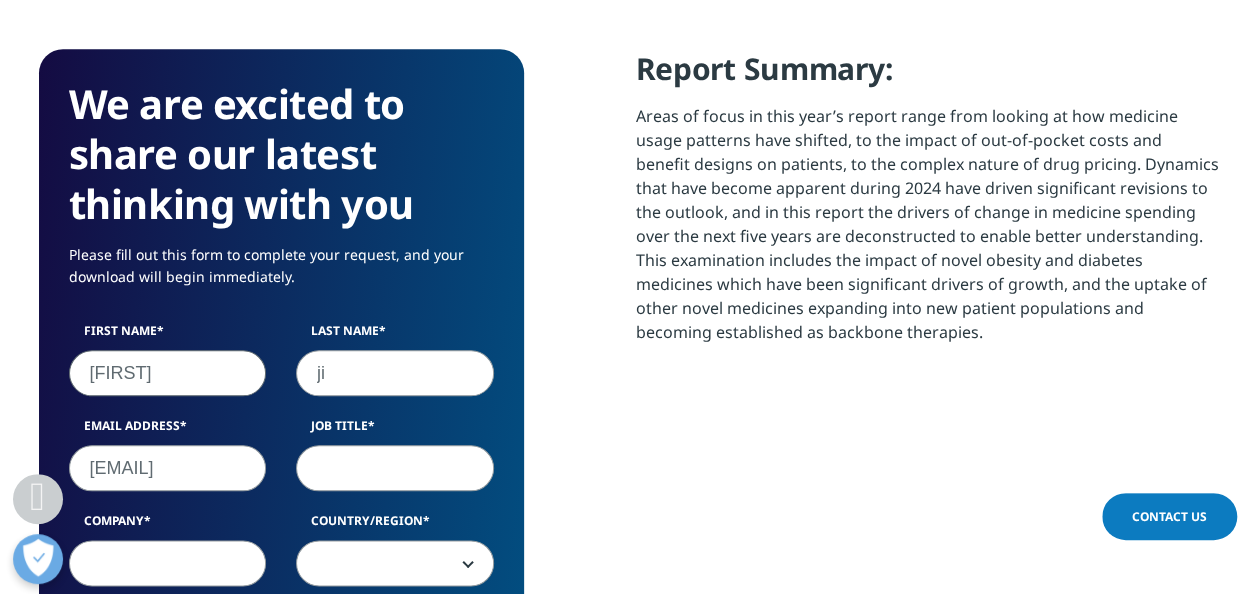 type on "gmt+8" 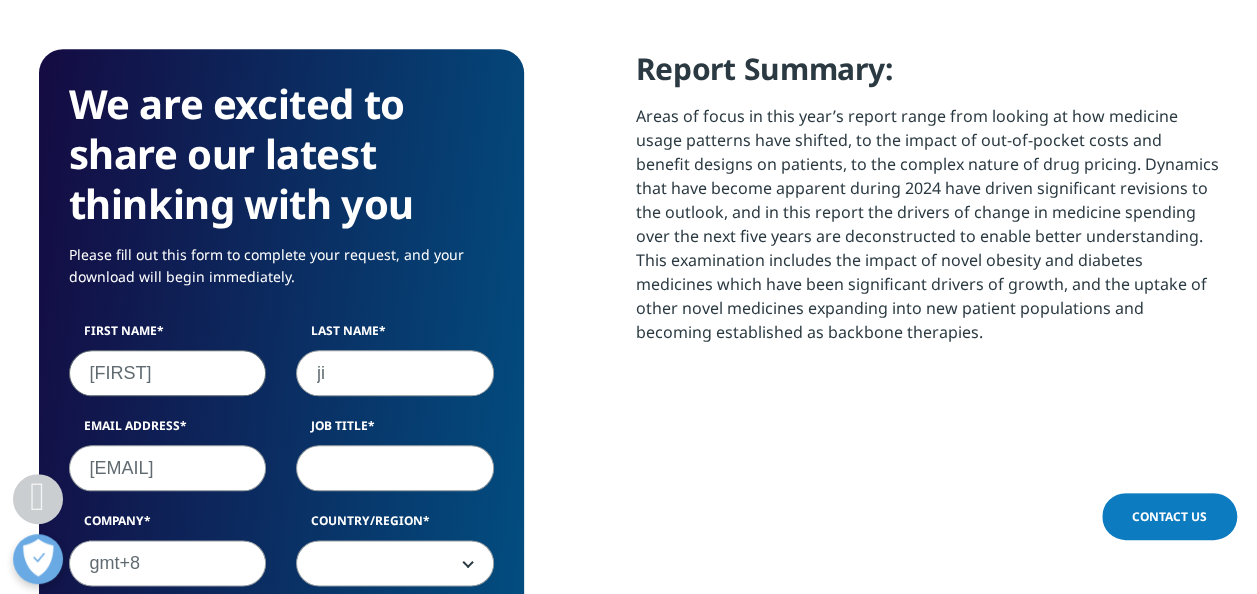 select on "China" 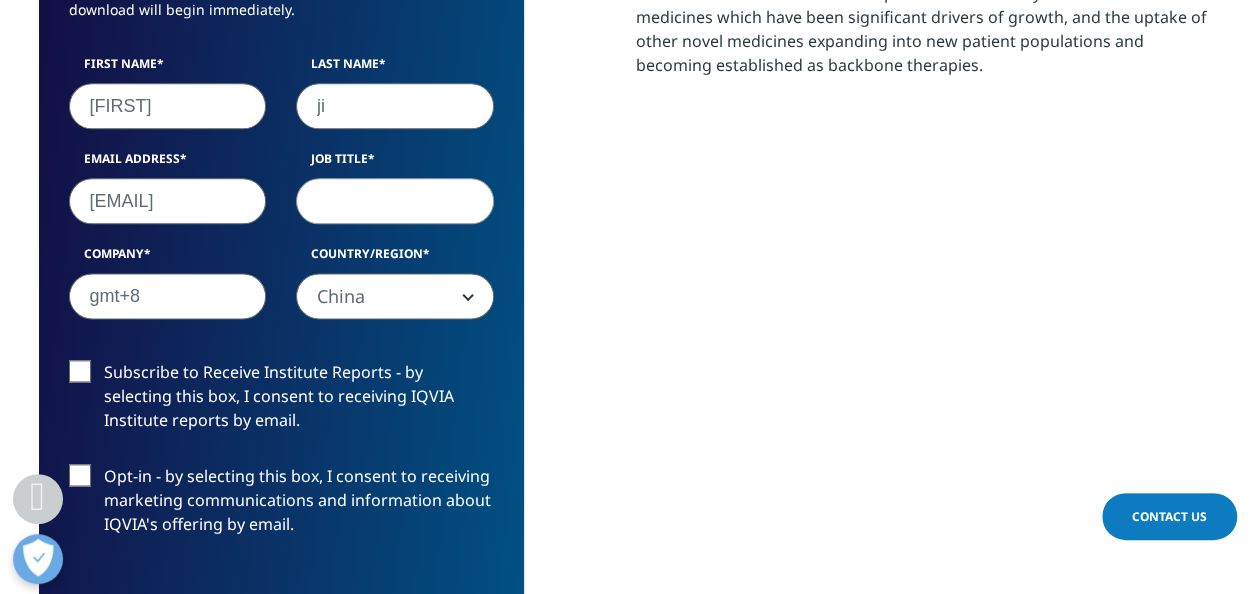 scroll, scrollTop: 1300, scrollLeft: 0, axis: vertical 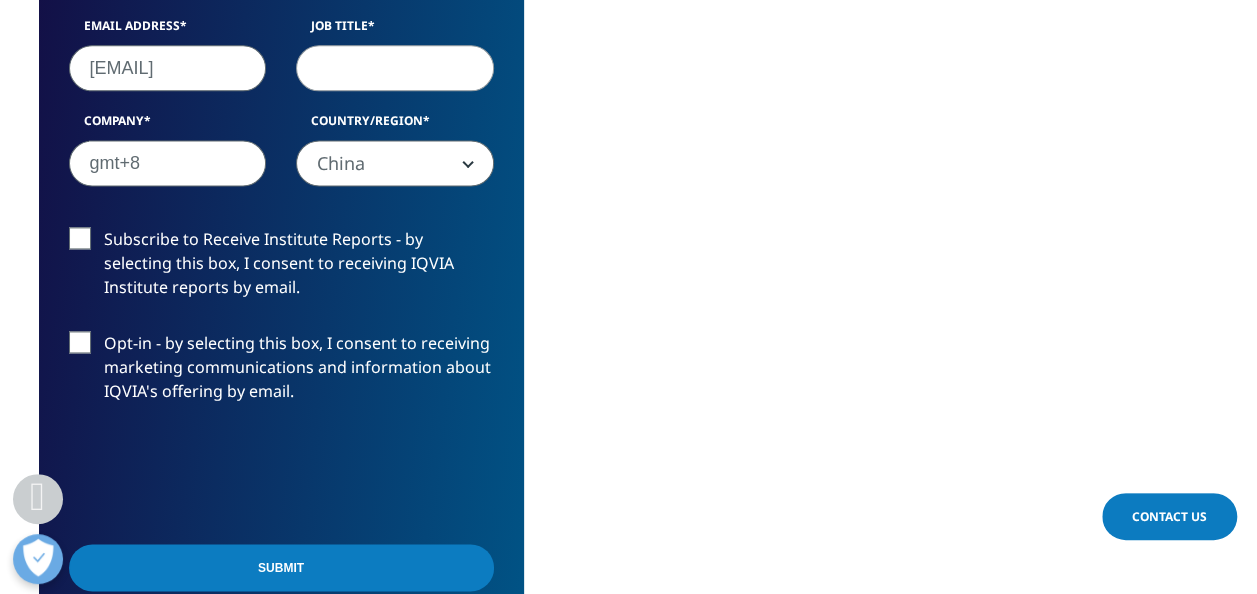 click on "Opt-in - by selecting this box, I consent to receiving marketing communications and information about IQVIA's offering by email." at bounding box center [281, 372] 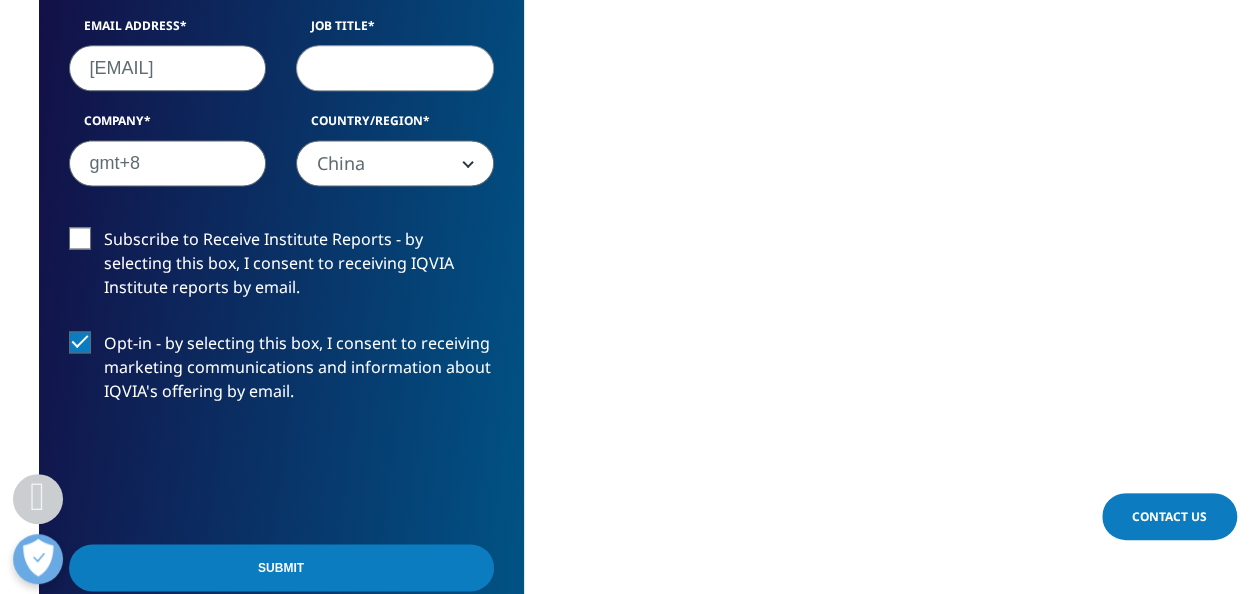 click on "Subscribe to Receive Institute Reports - by selecting this box, I consent to receiving IQVIA Institute reports by email." at bounding box center (281, 268) 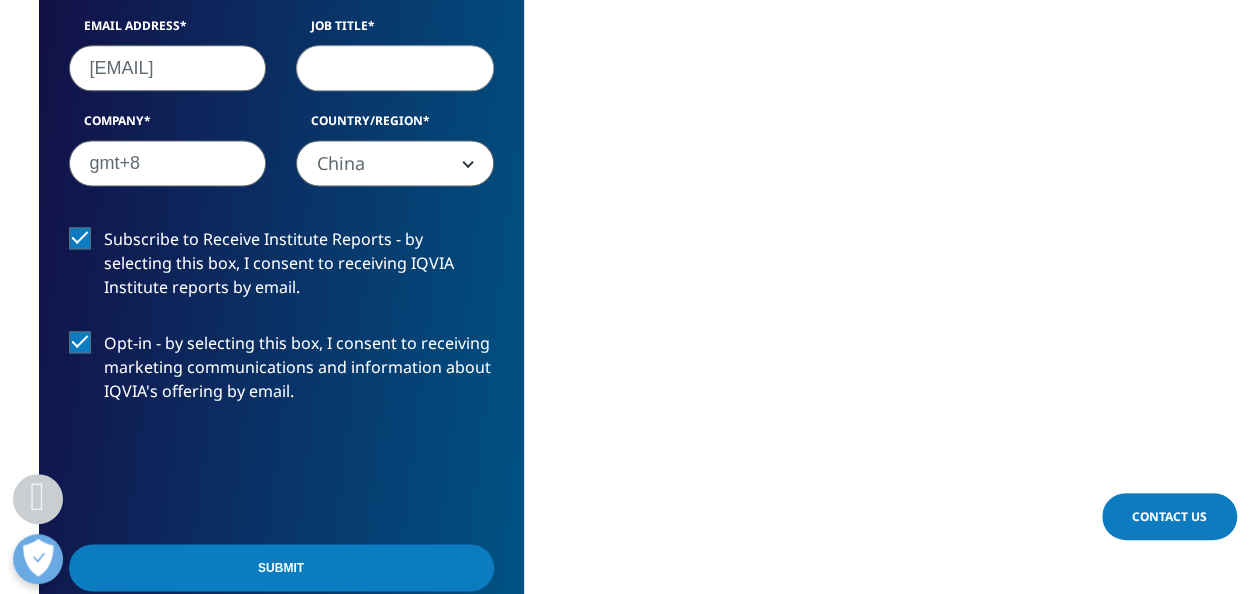 scroll, scrollTop: 1700, scrollLeft: 0, axis: vertical 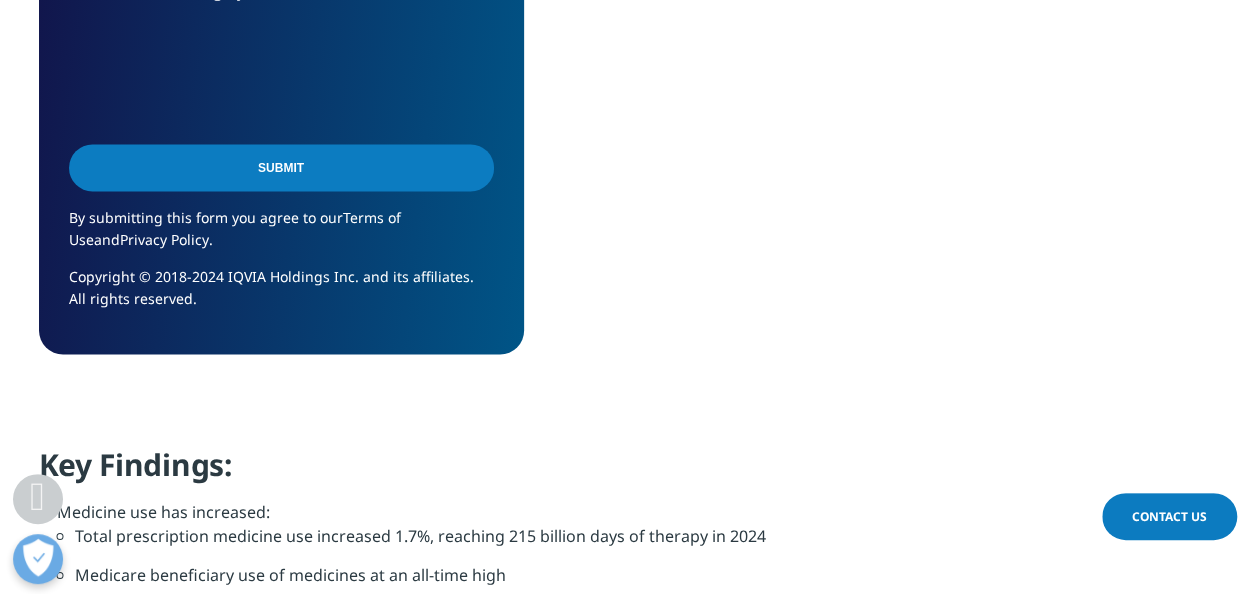 click on "Submit" at bounding box center (281, 167) 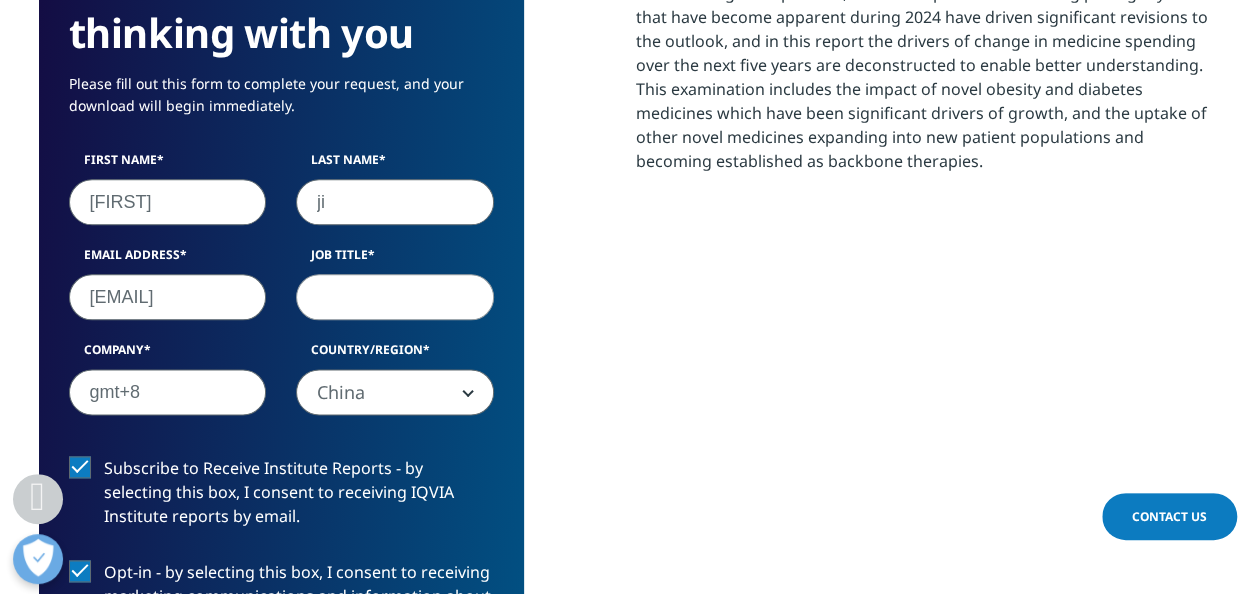 scroll, scrollTop: 1126, scrollLeft: 484, axis: both 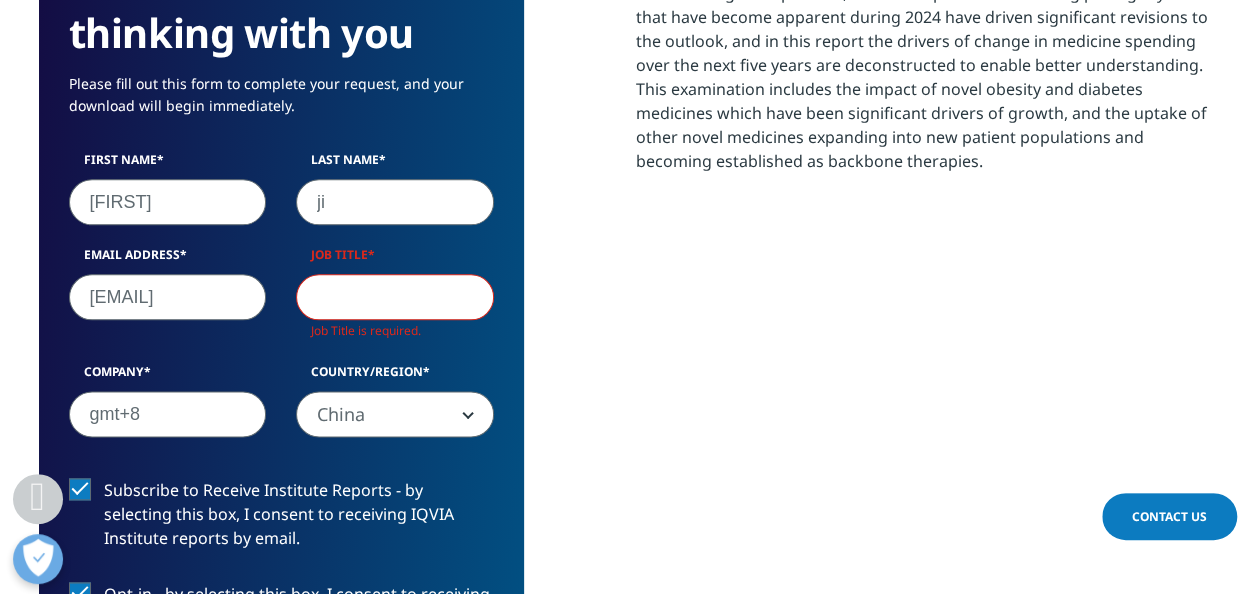 click on "Job Title" at bounding box center [395, 297] 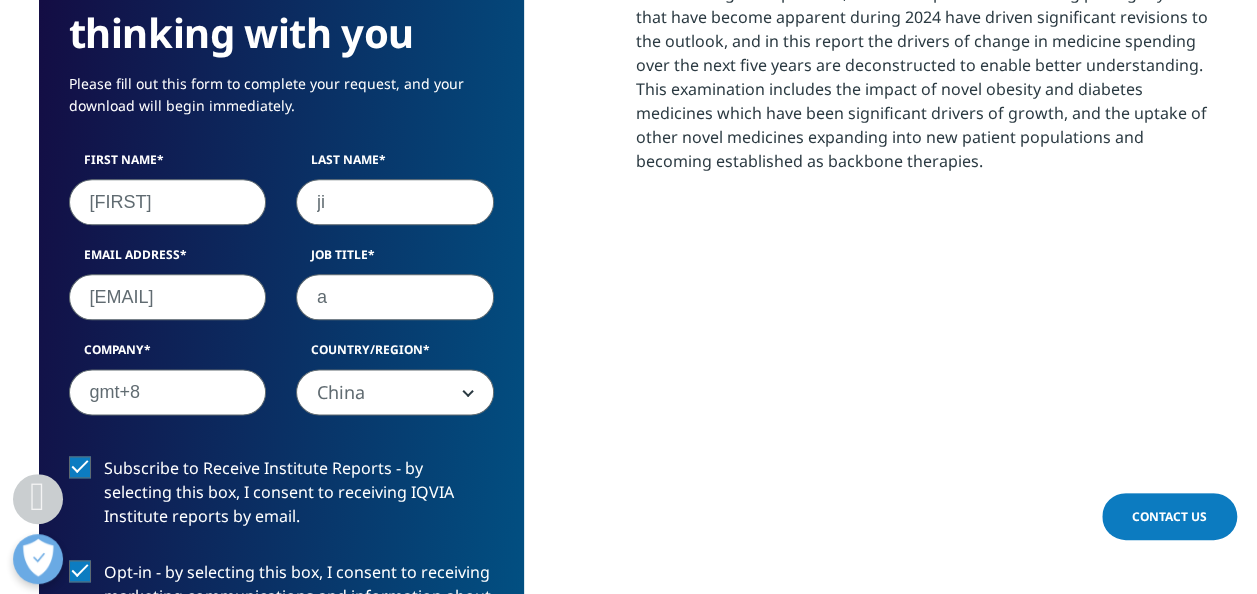 scroll, scrollTop: 1104, scrollLeft: 484, axis: both 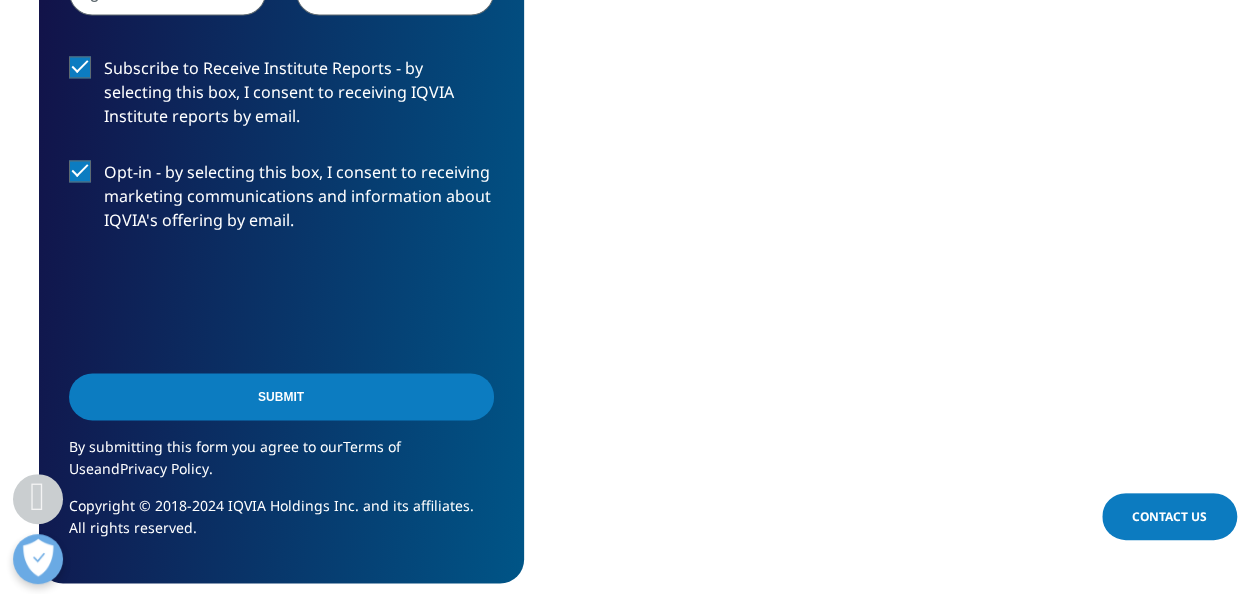 type on "a" 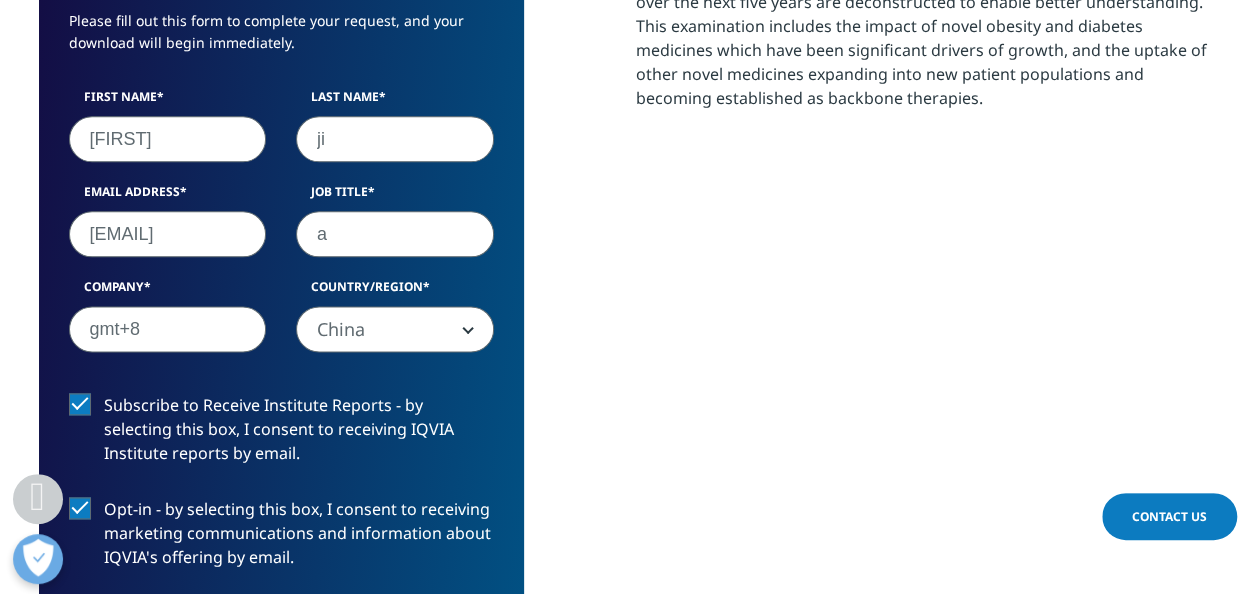 scroll, scrollTop: 1379, scrollLeft: 0, axis: vertical 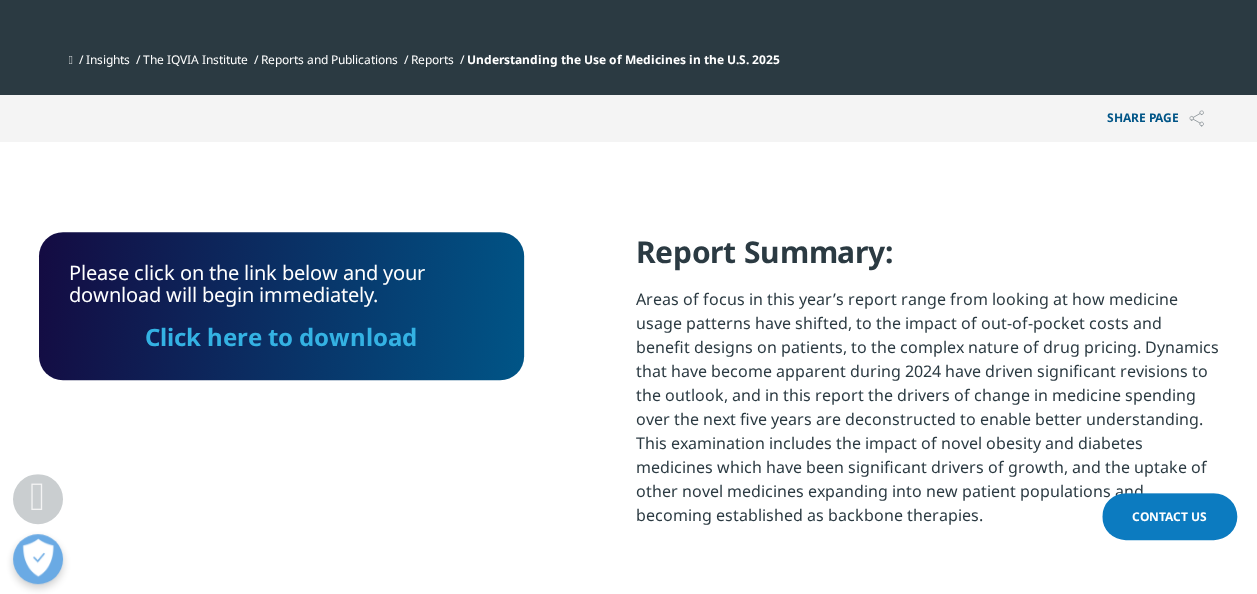 click on "Click here to download" at bounding box center [281, 336] 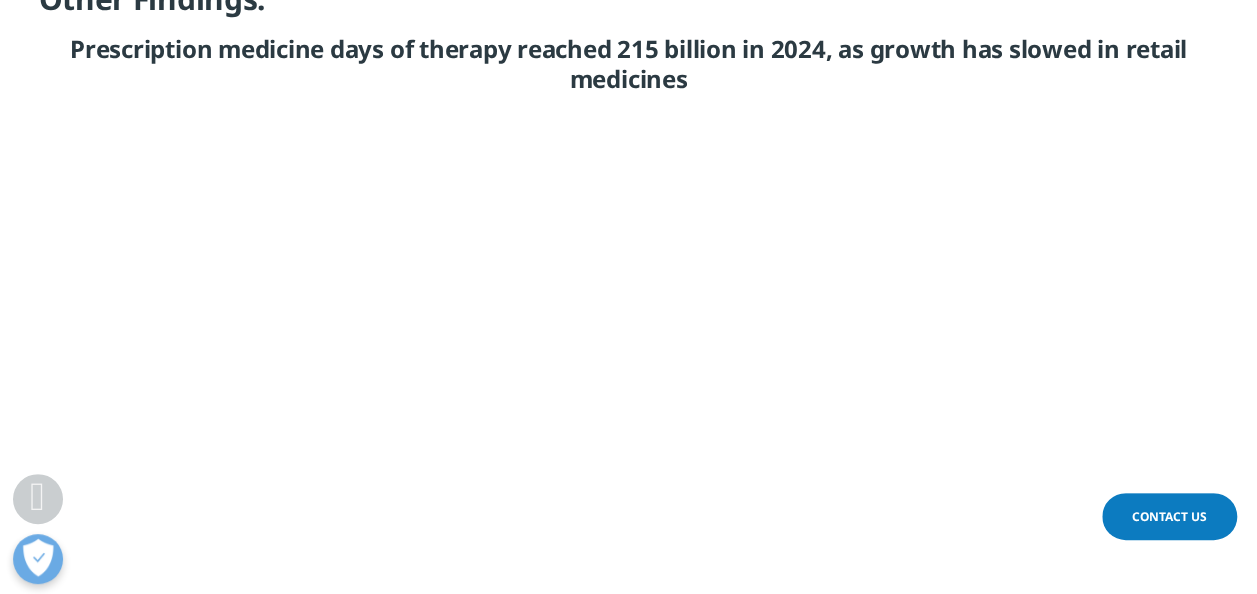 scroll, scrollTop: 2000, scrollLeft: 0, axis: vertical 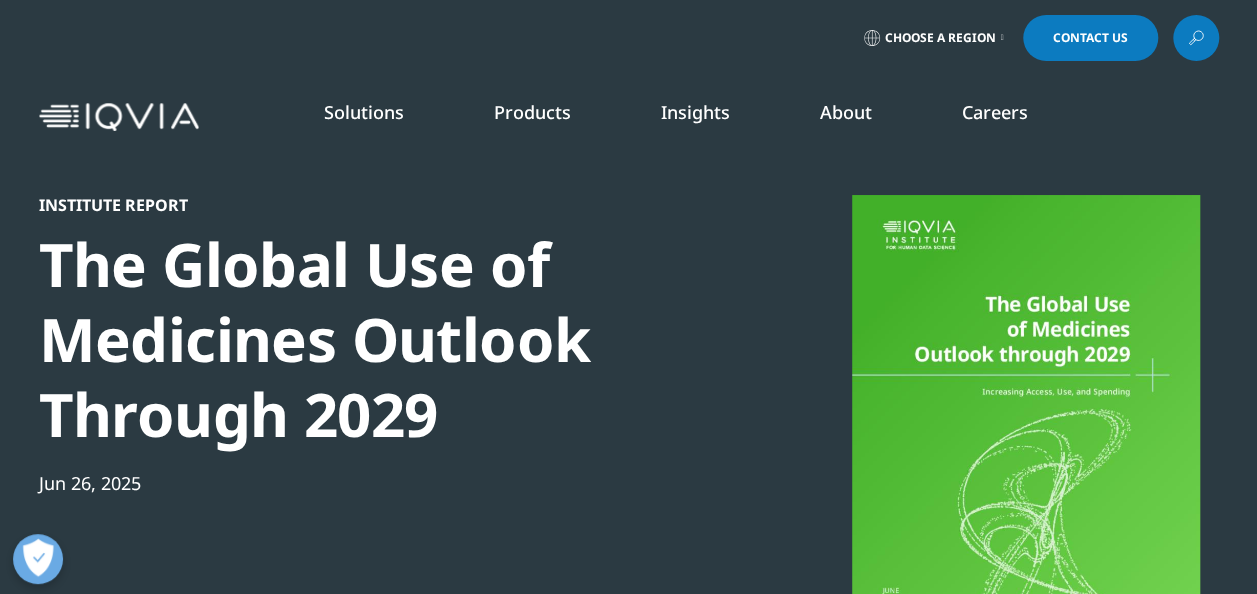 click on "Choose a Region
Contact Us" at bounding box center [629, 38] 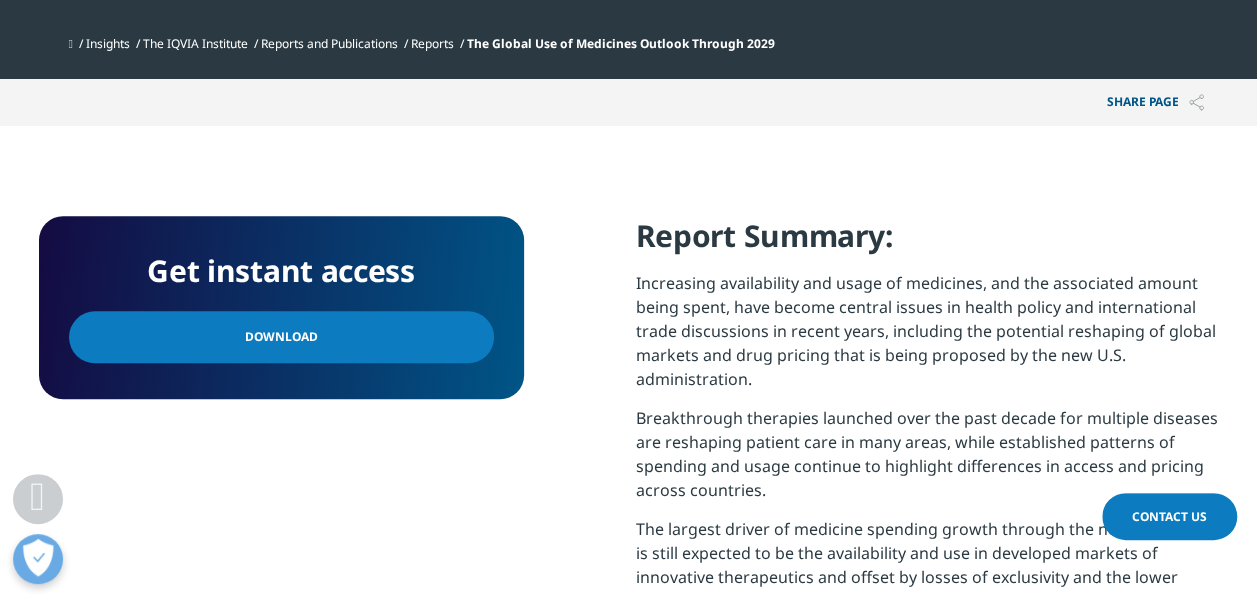 scroll, scrollTop: 700, scrollLeft: 0, axis: vertical 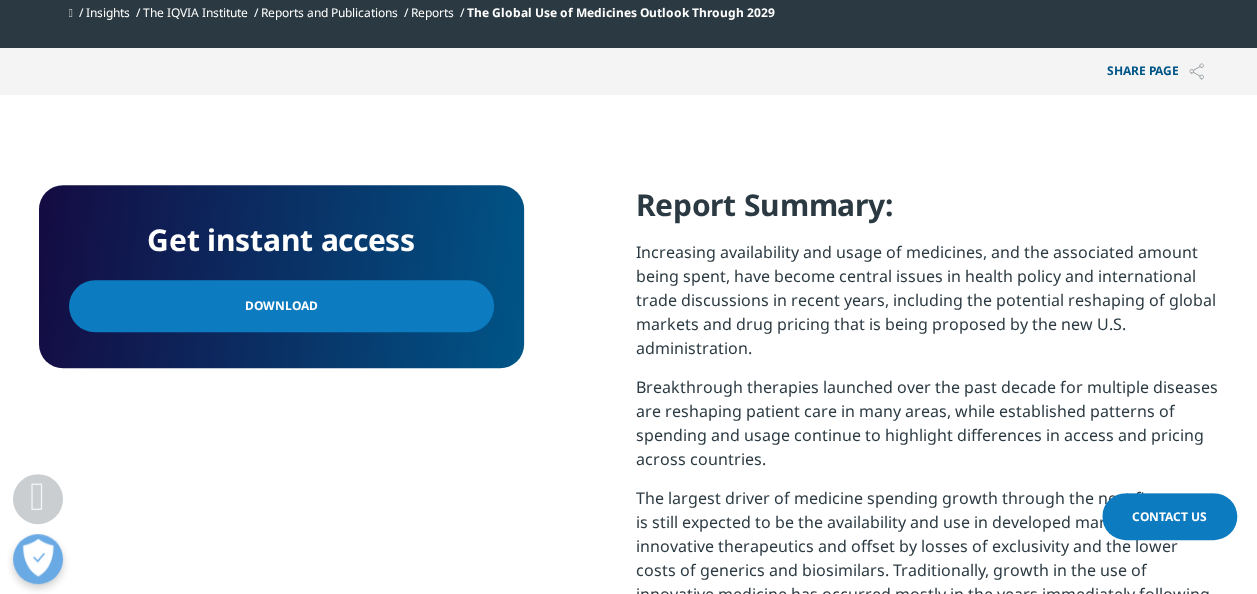 click on "Download" at bounding box center [281, 306] 